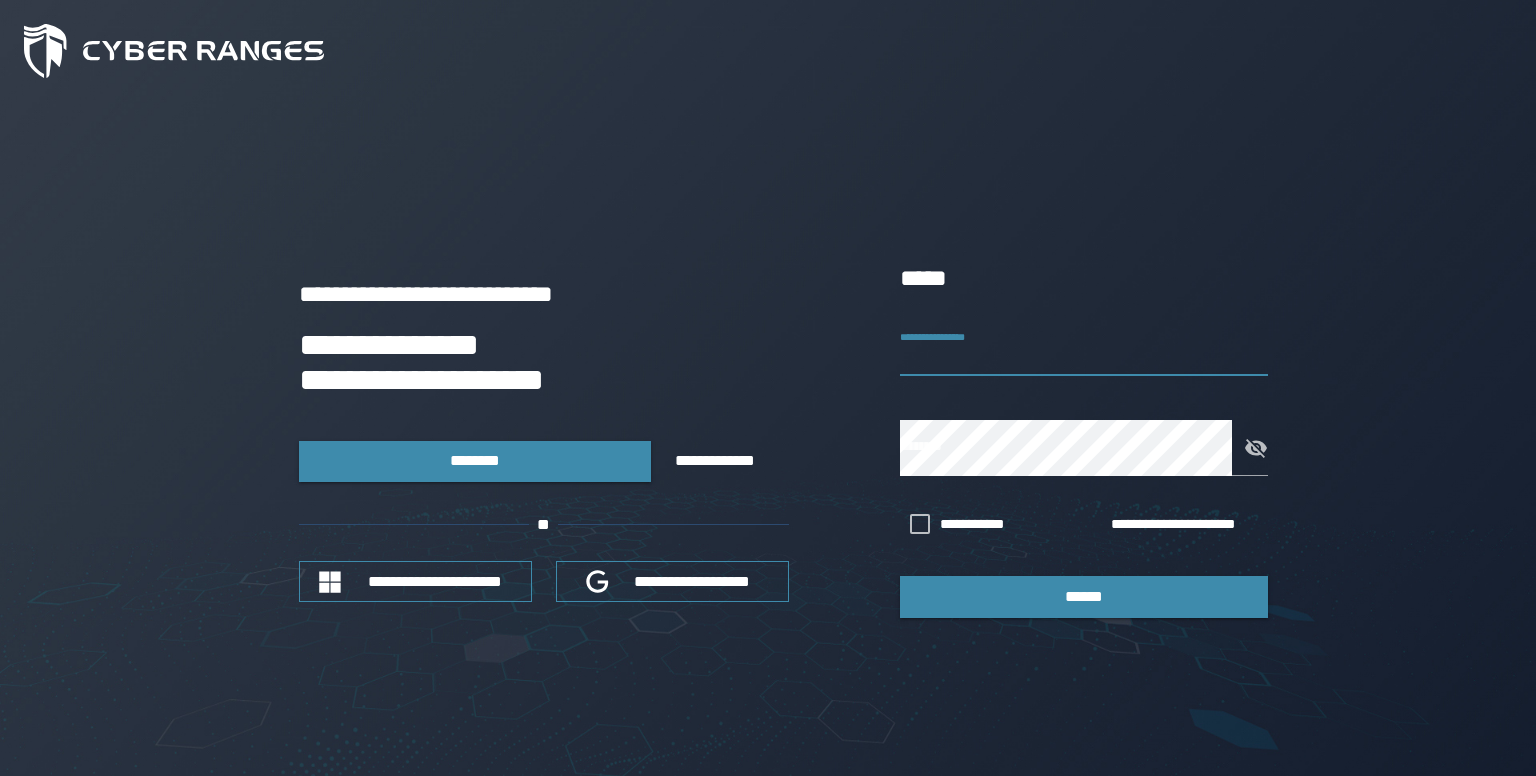 scroll, scrollTop: 0, scrollLeft: 0, axis: both 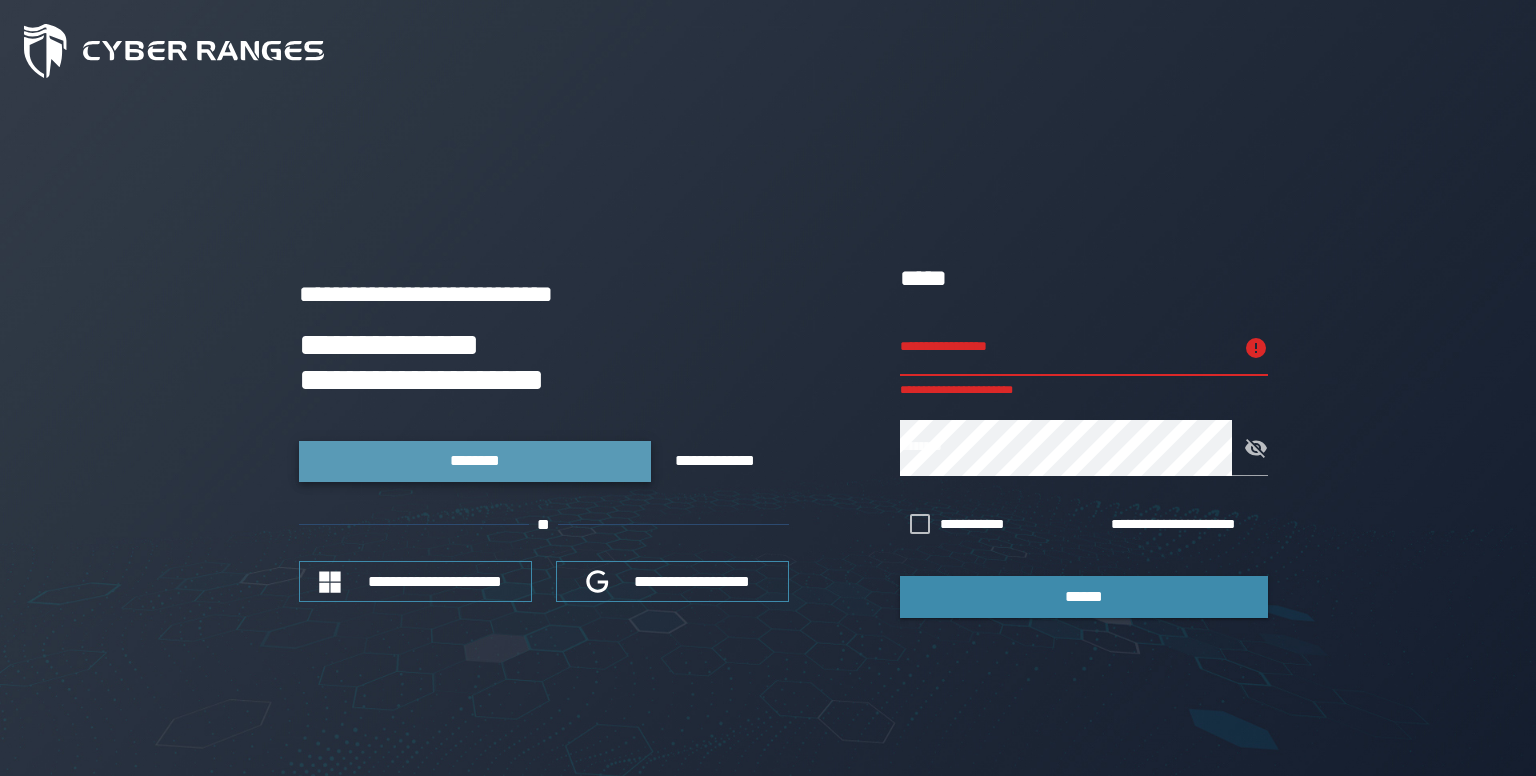 click on "********" at bounding box center [475, 461] 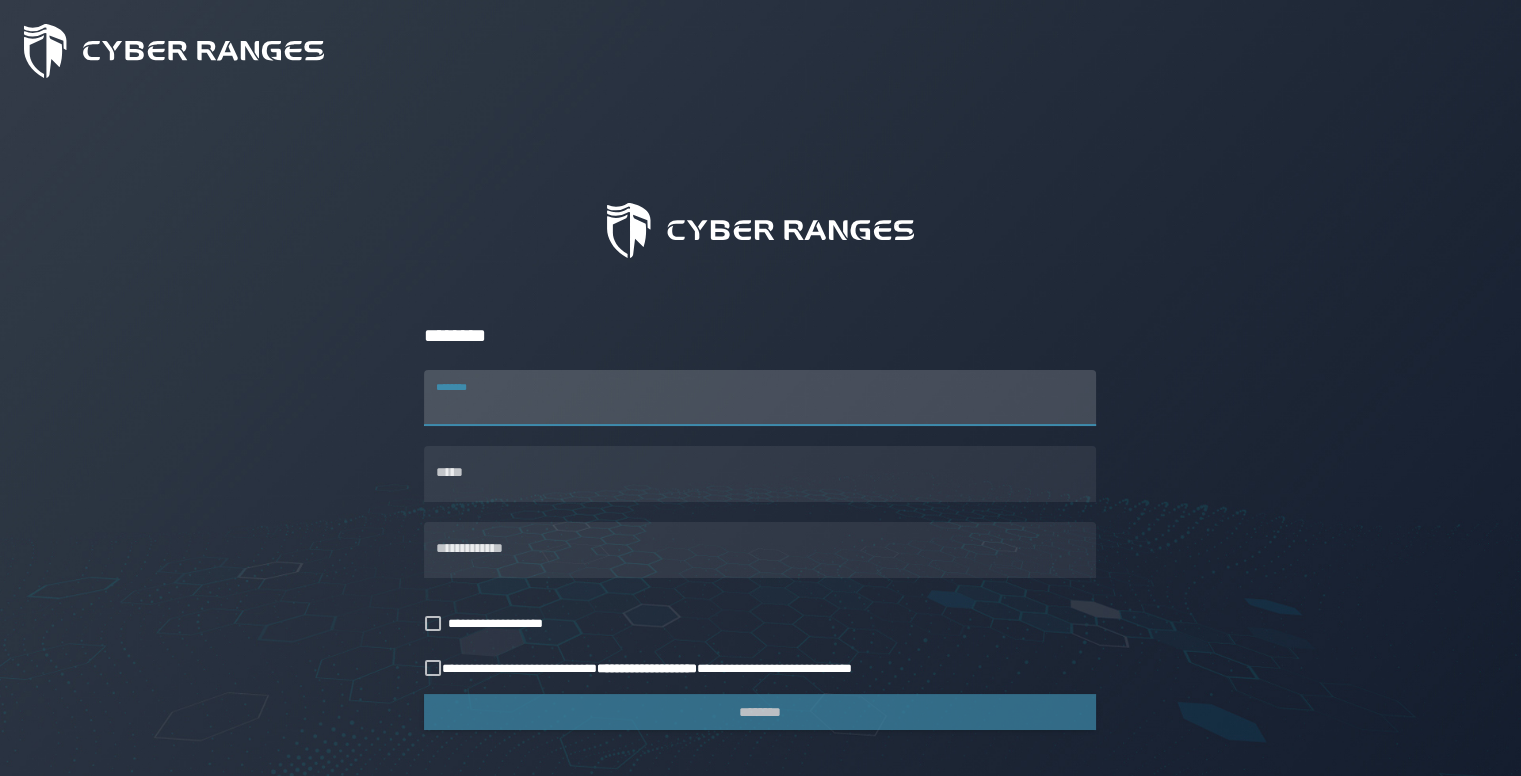 click on "********" at bounding box center (760, 398) 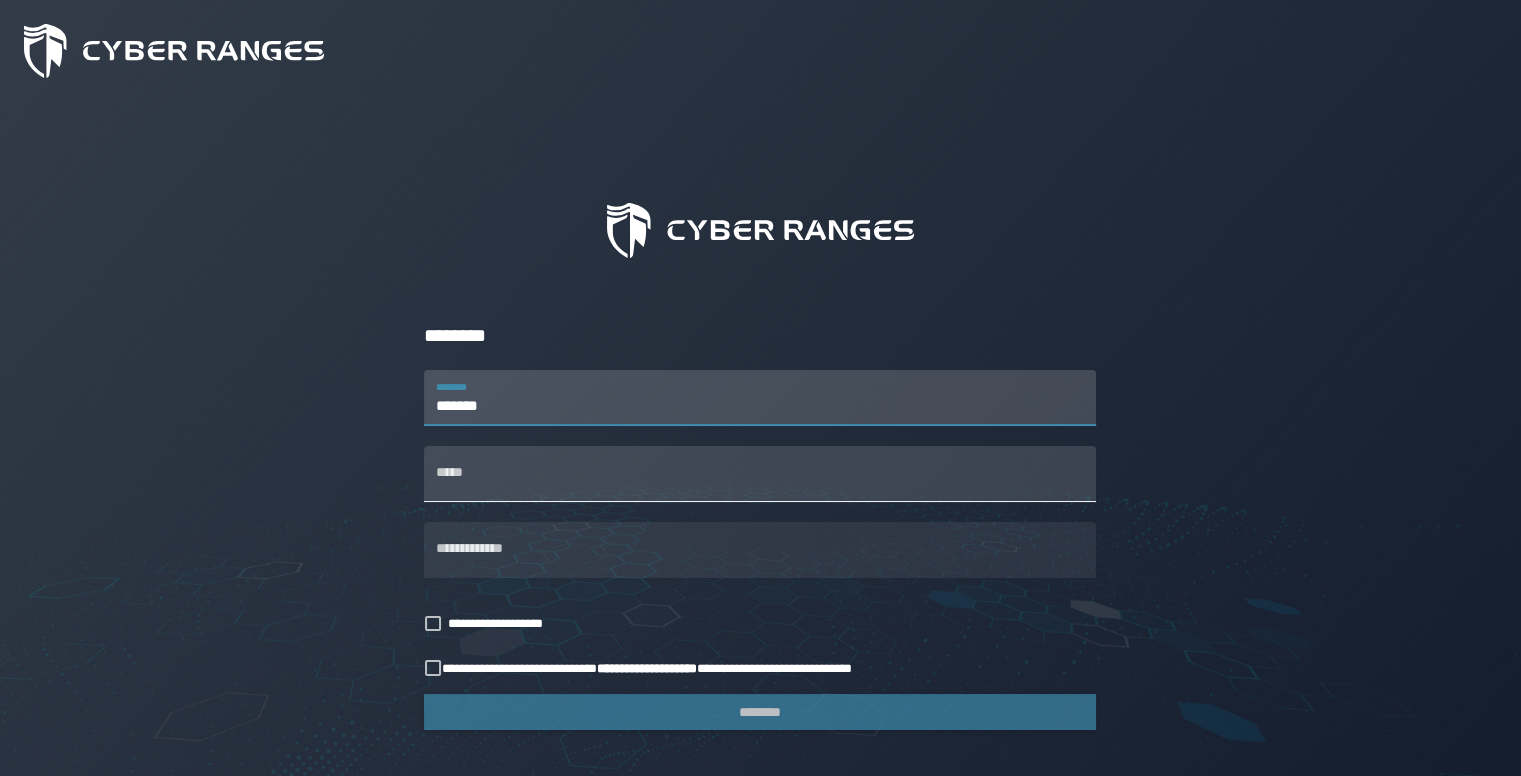 type on "*******" 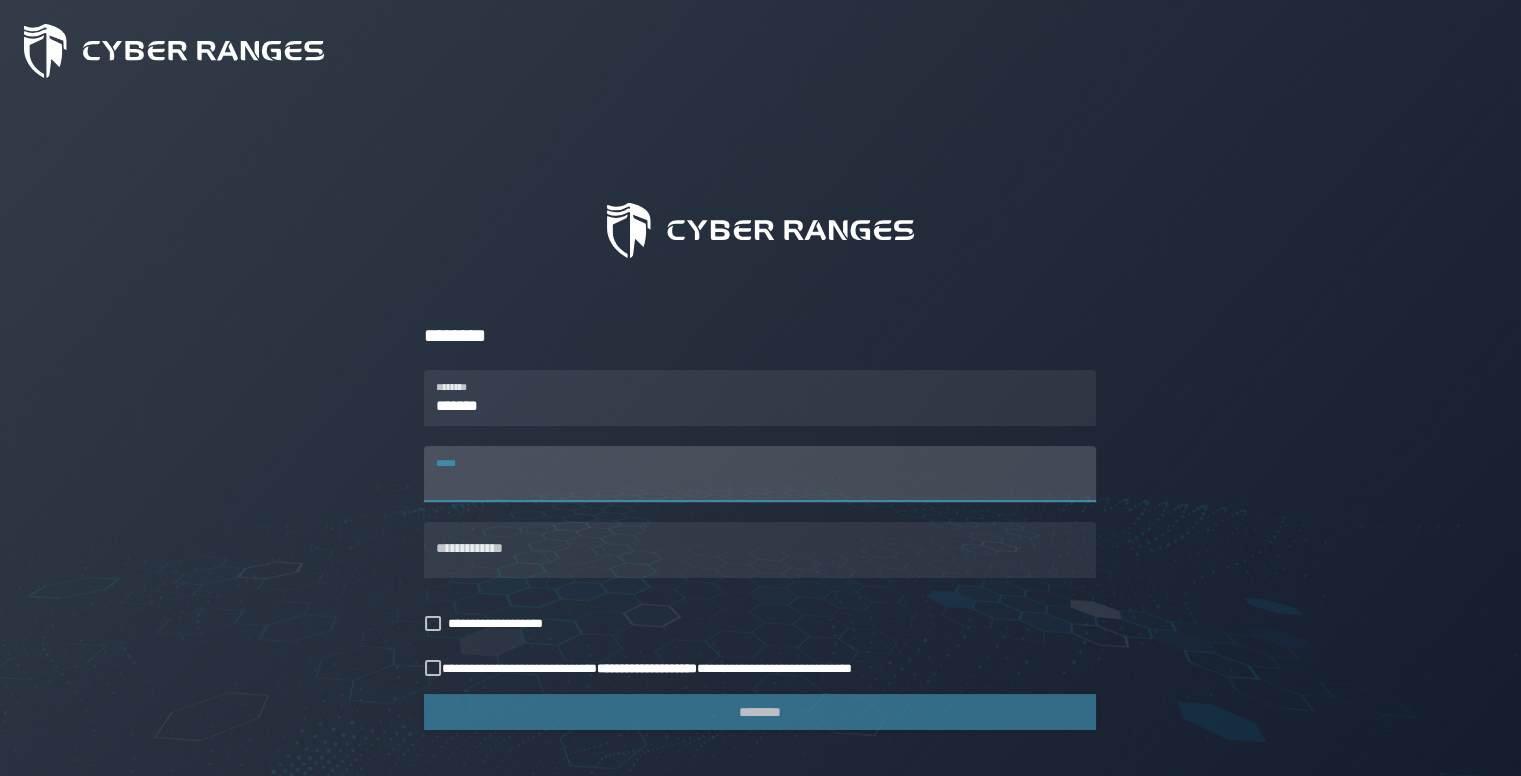 click on "*****" at bounding box center (760, 474) 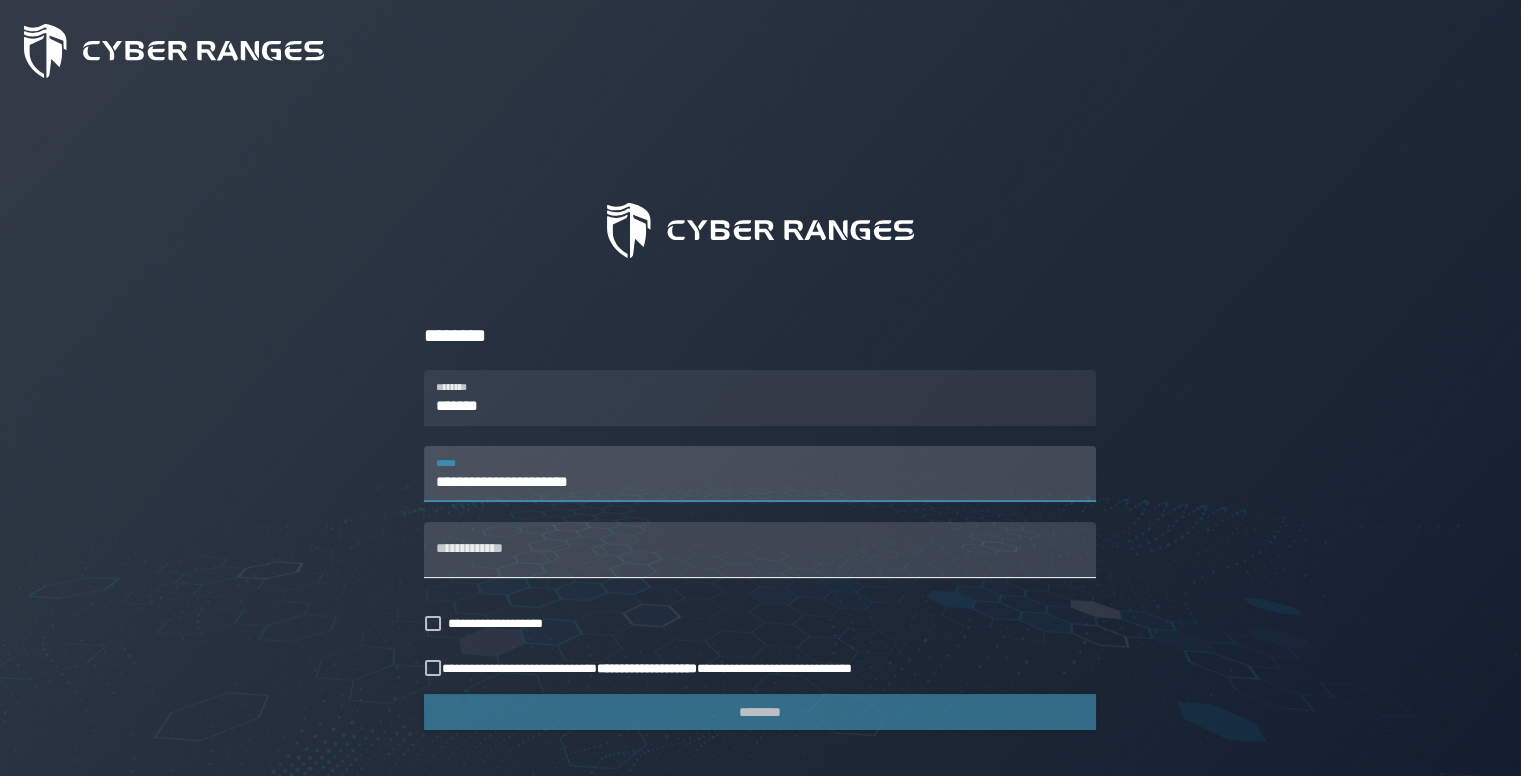 type on "**********" 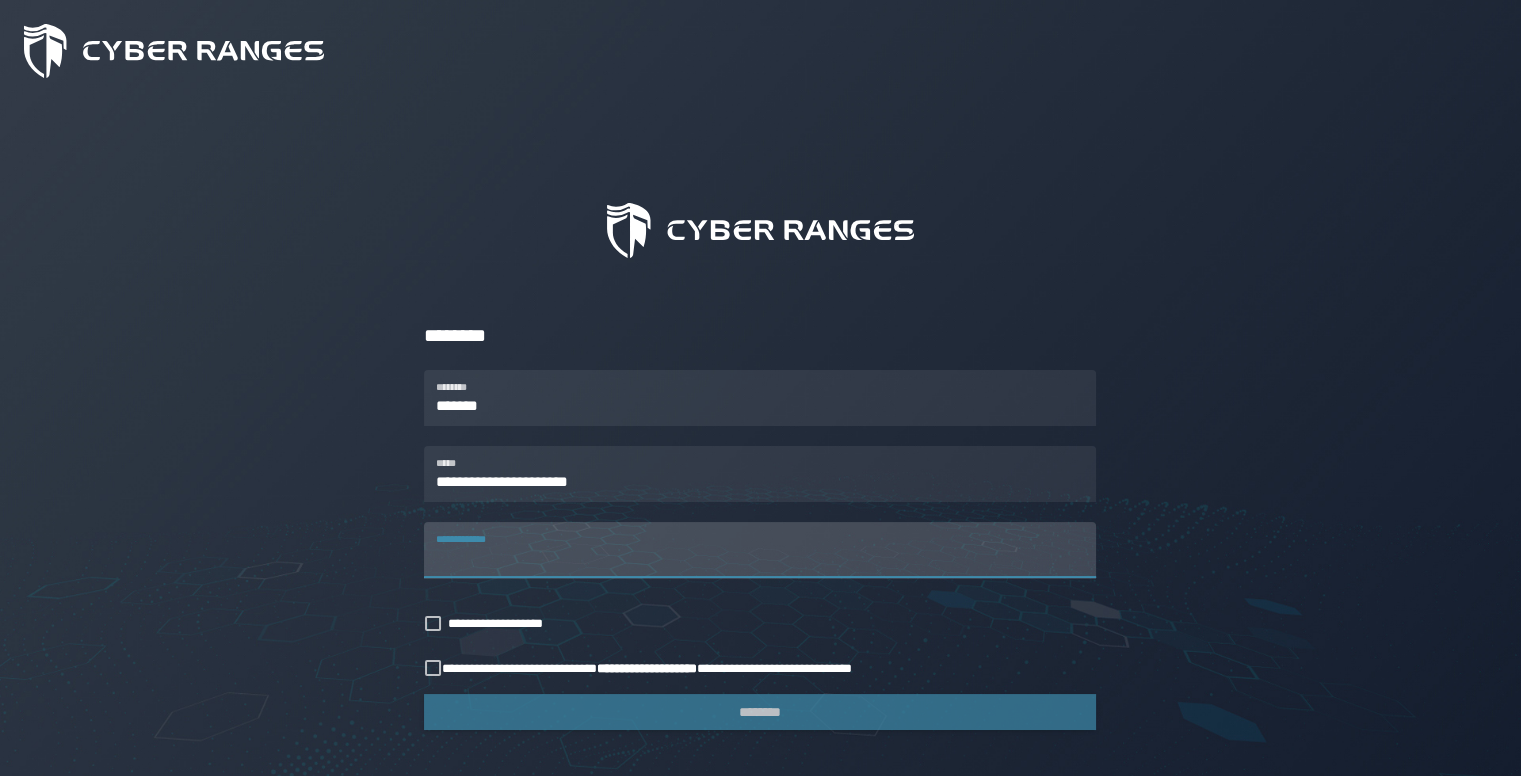 click on "**********" at bounding box center (760, 550) 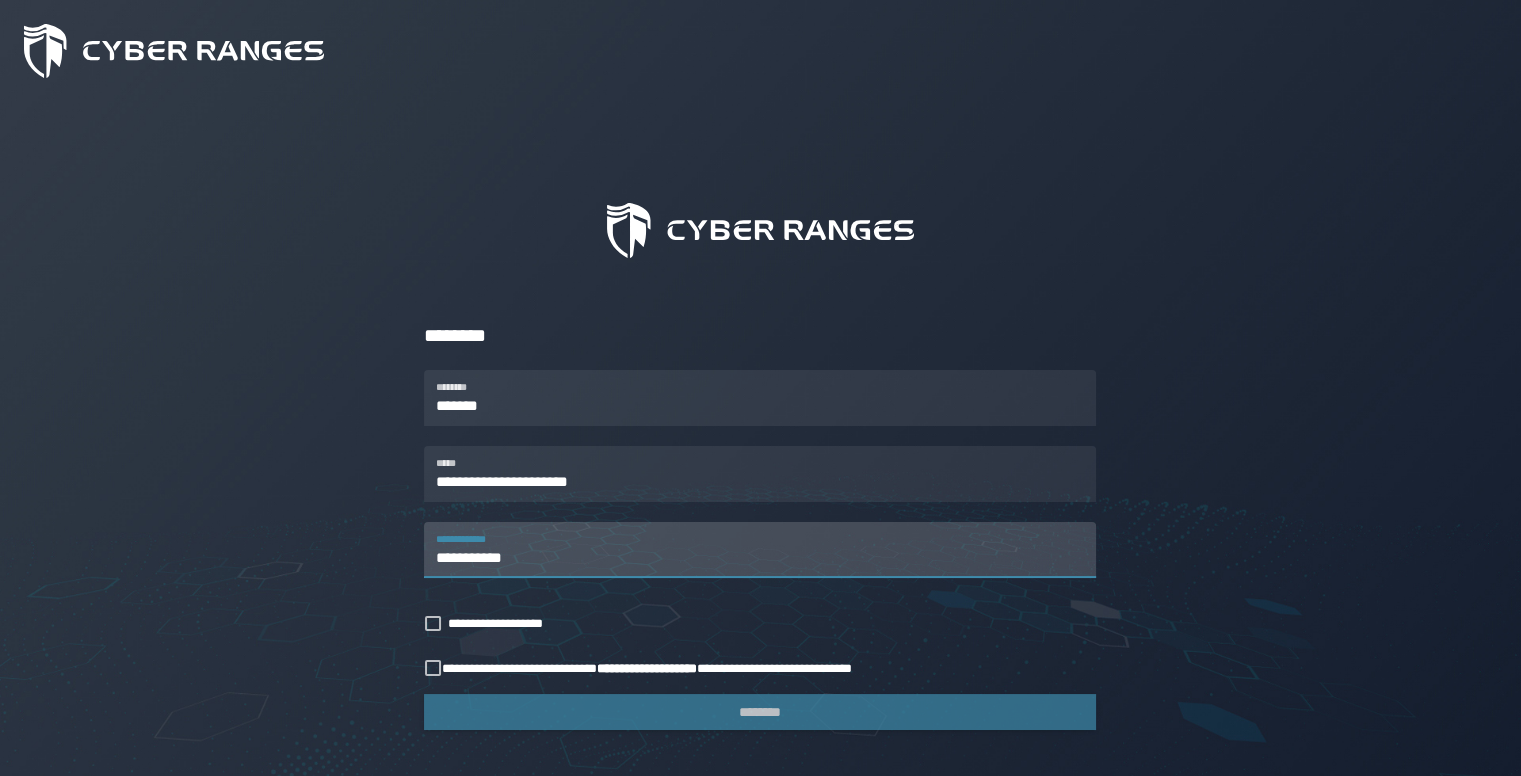type on "**********" 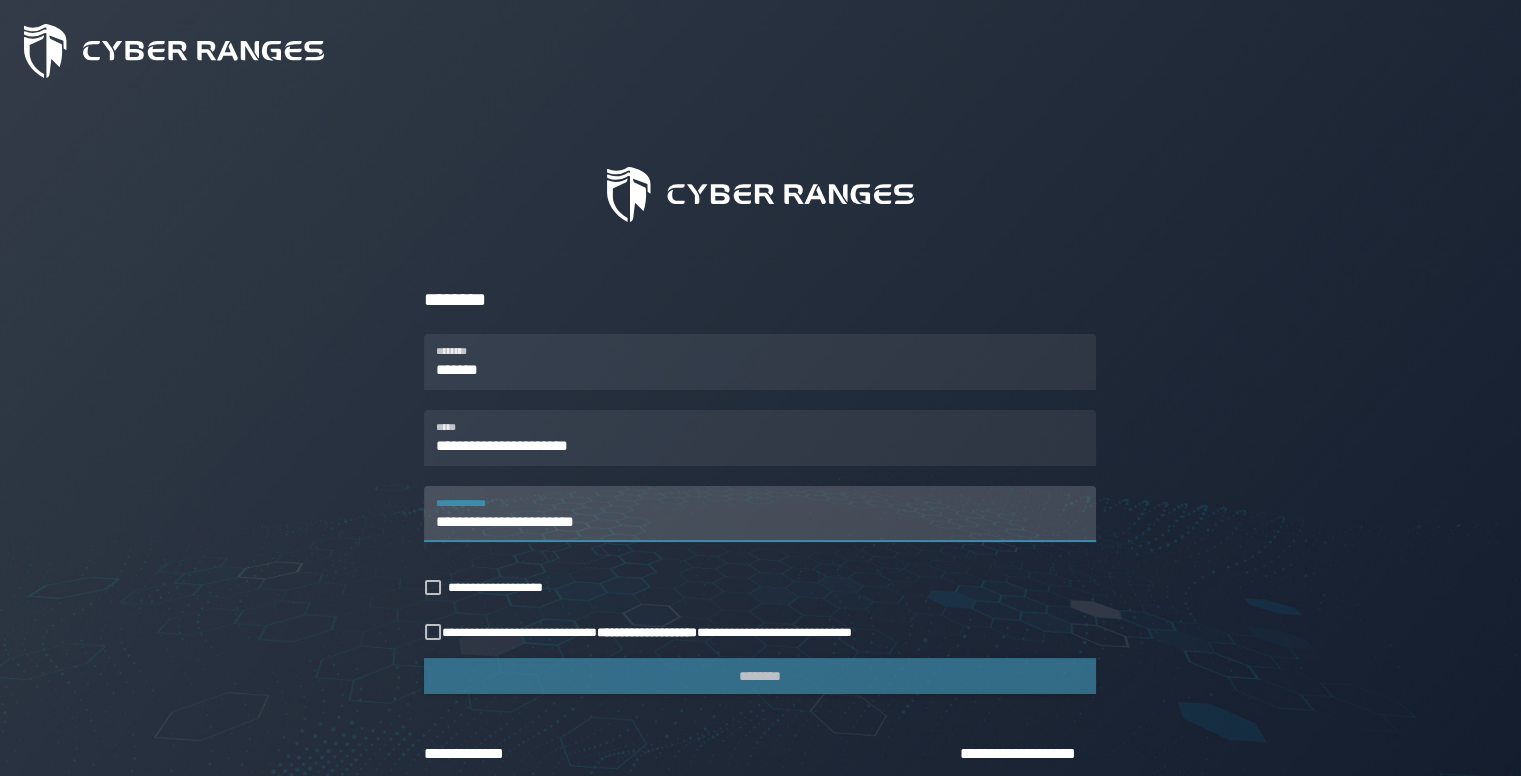 scroll, scrollTop: 128, scrollLeft: 0, axis: vertical 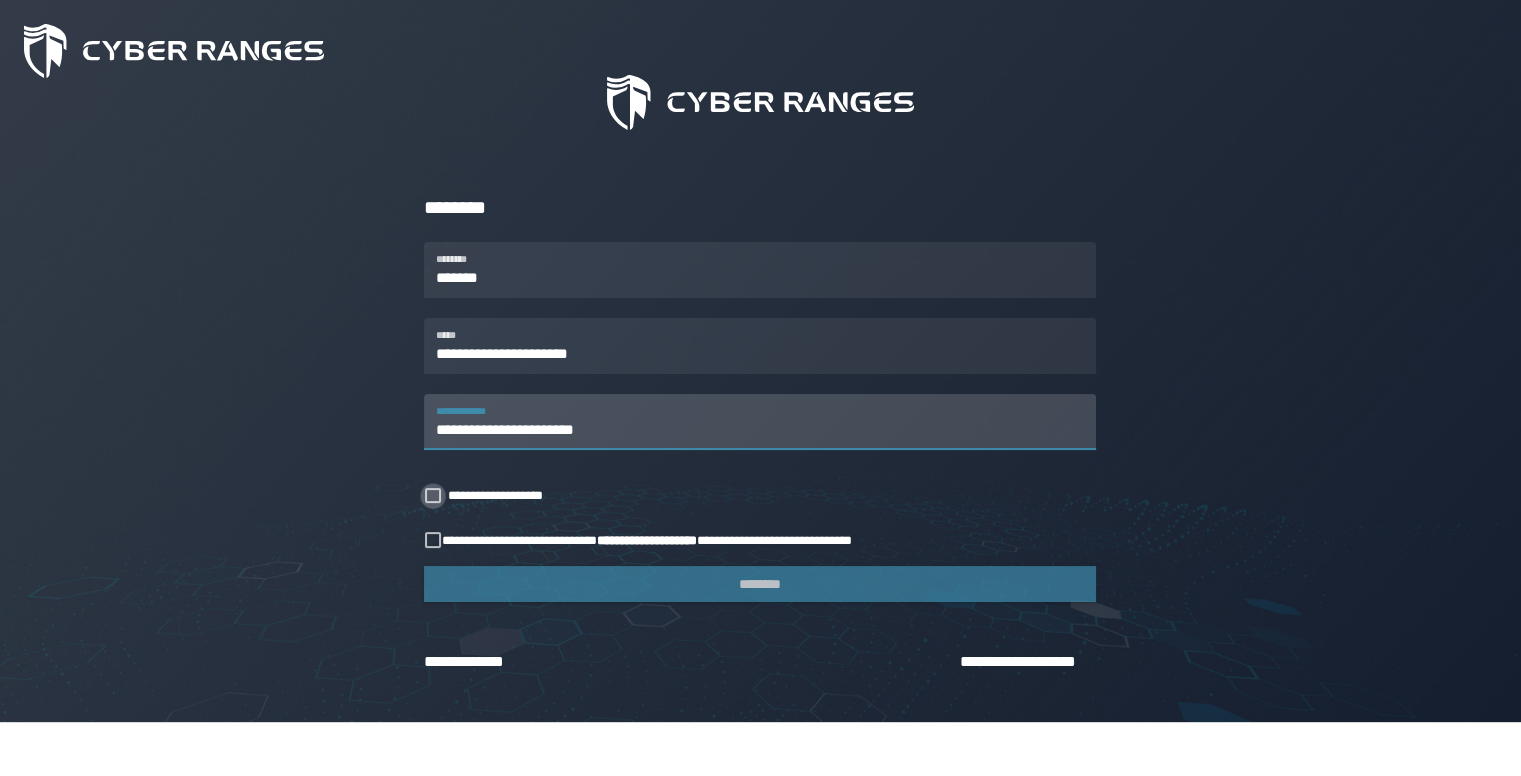 type on "**********" 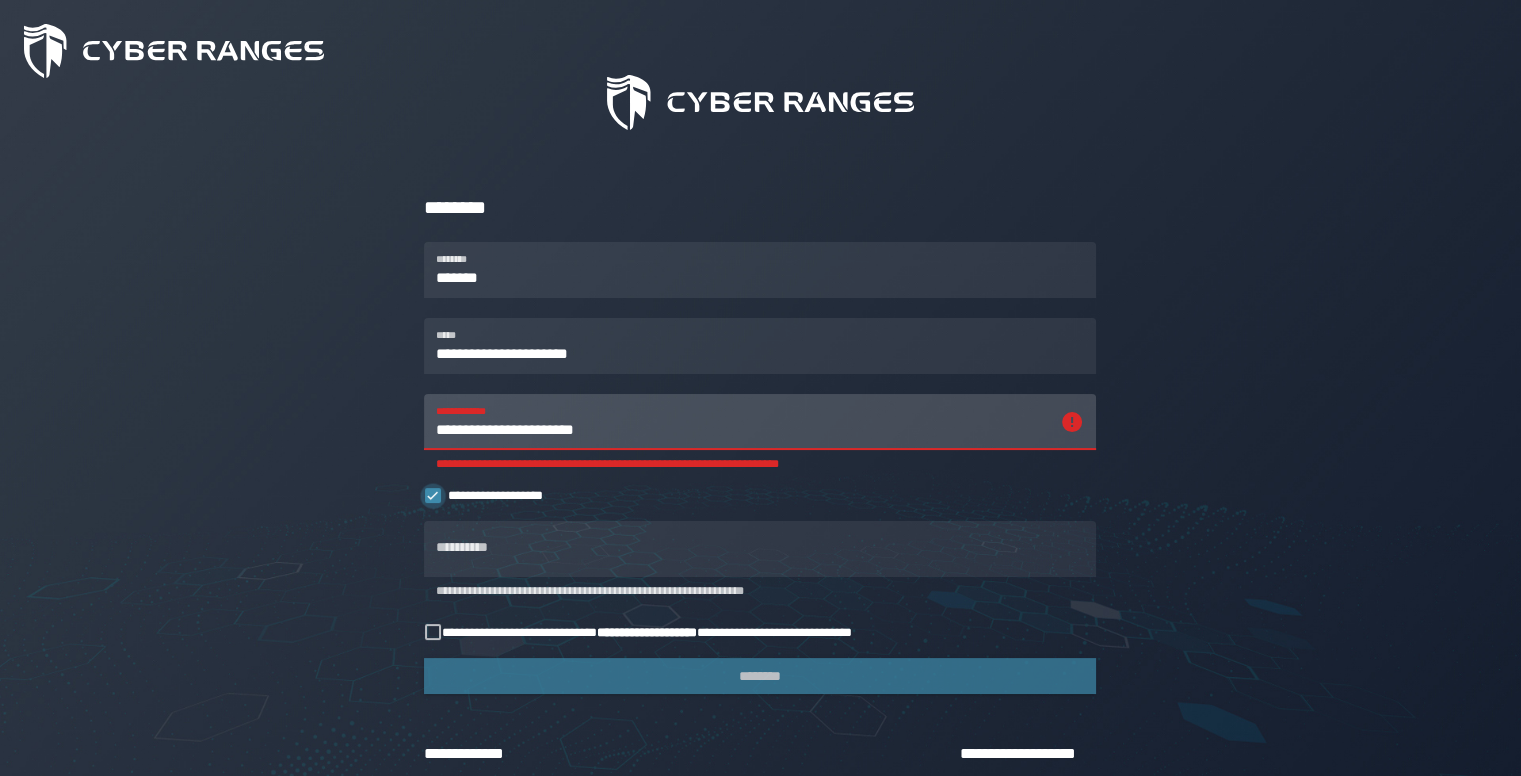 click at bounding box center [433, 496] 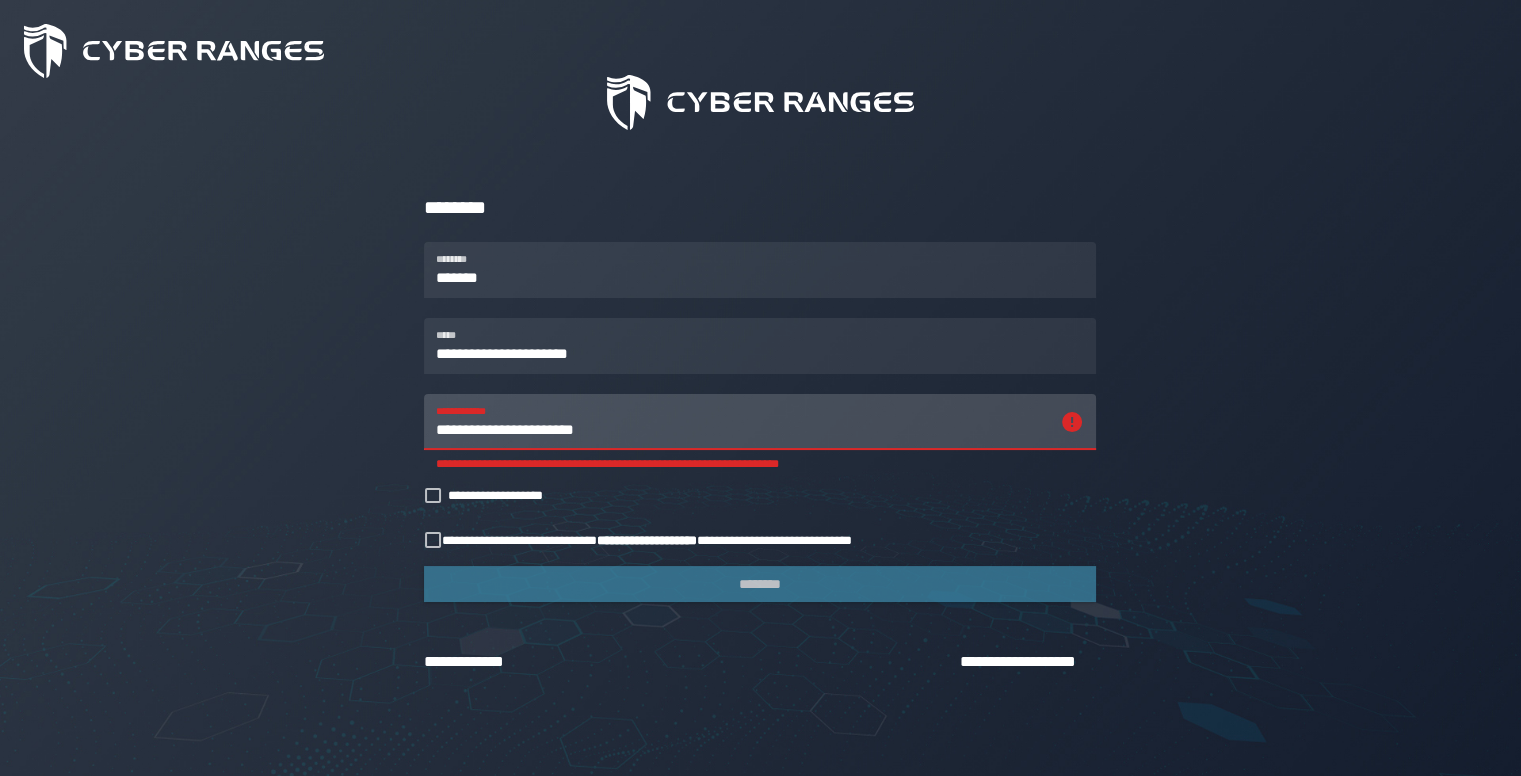 click on "**********" at bounding box center (742, 422) 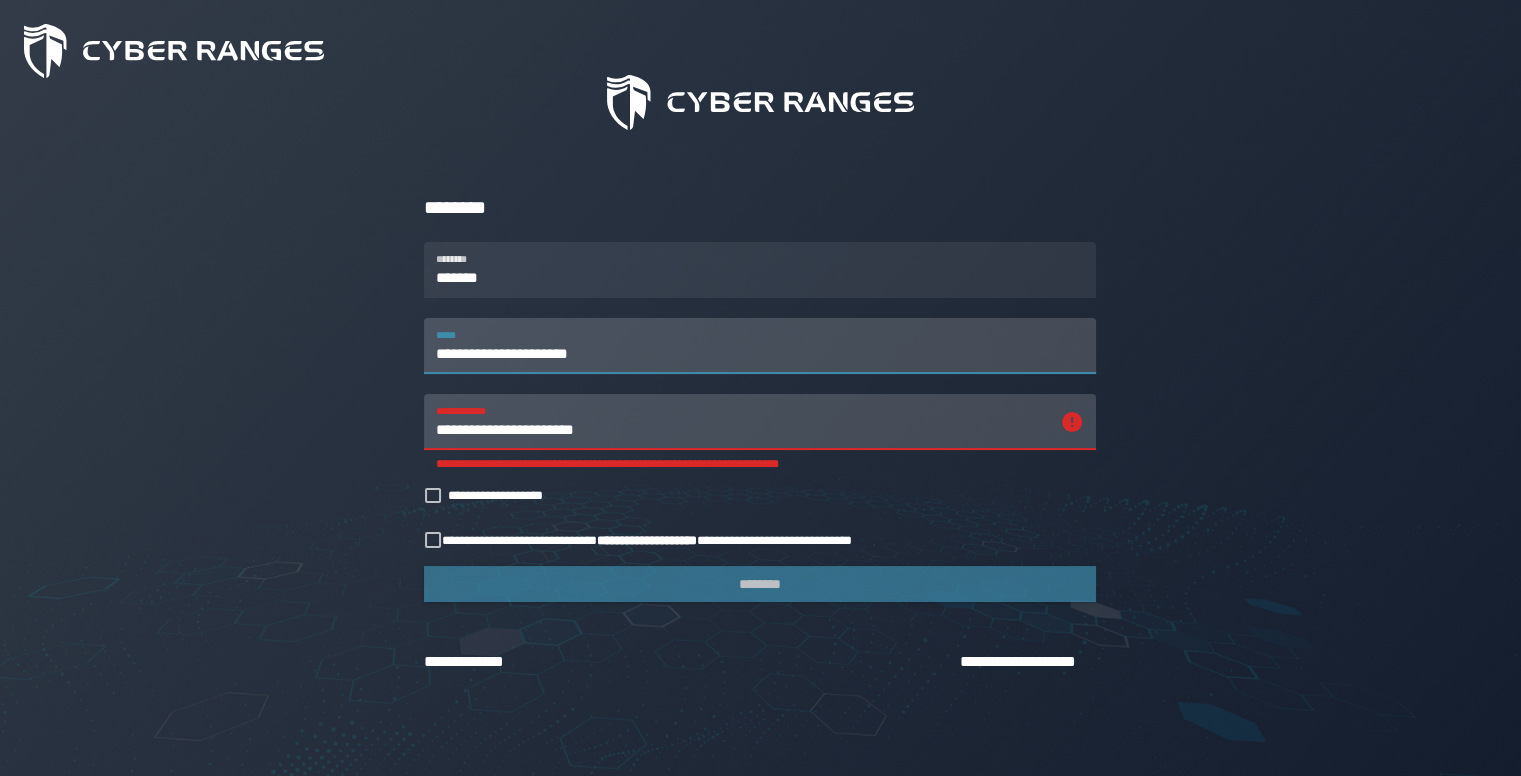click on "**********" at bounding box center [760, 346] 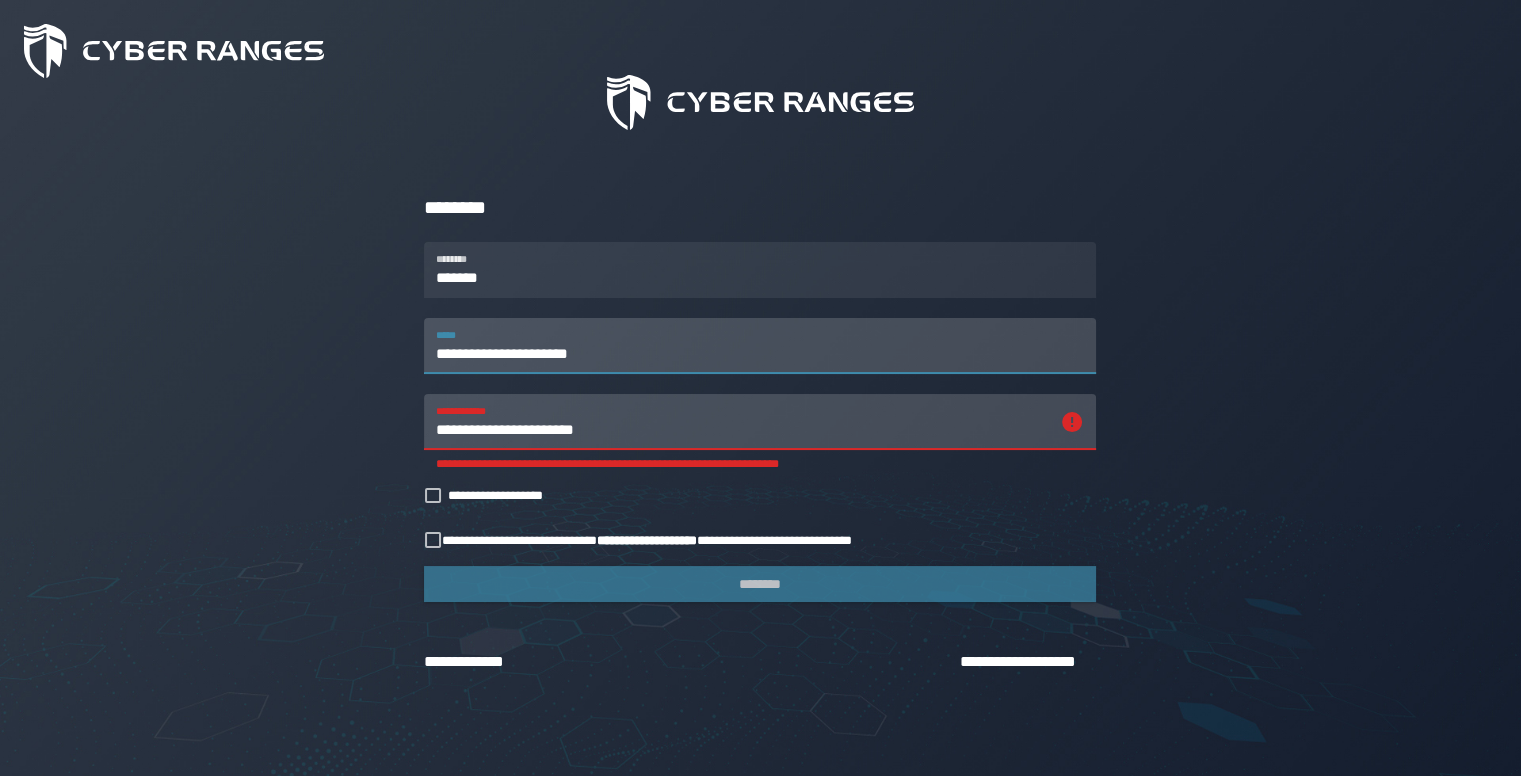 click on "**********" at bounding box center (760, 346) 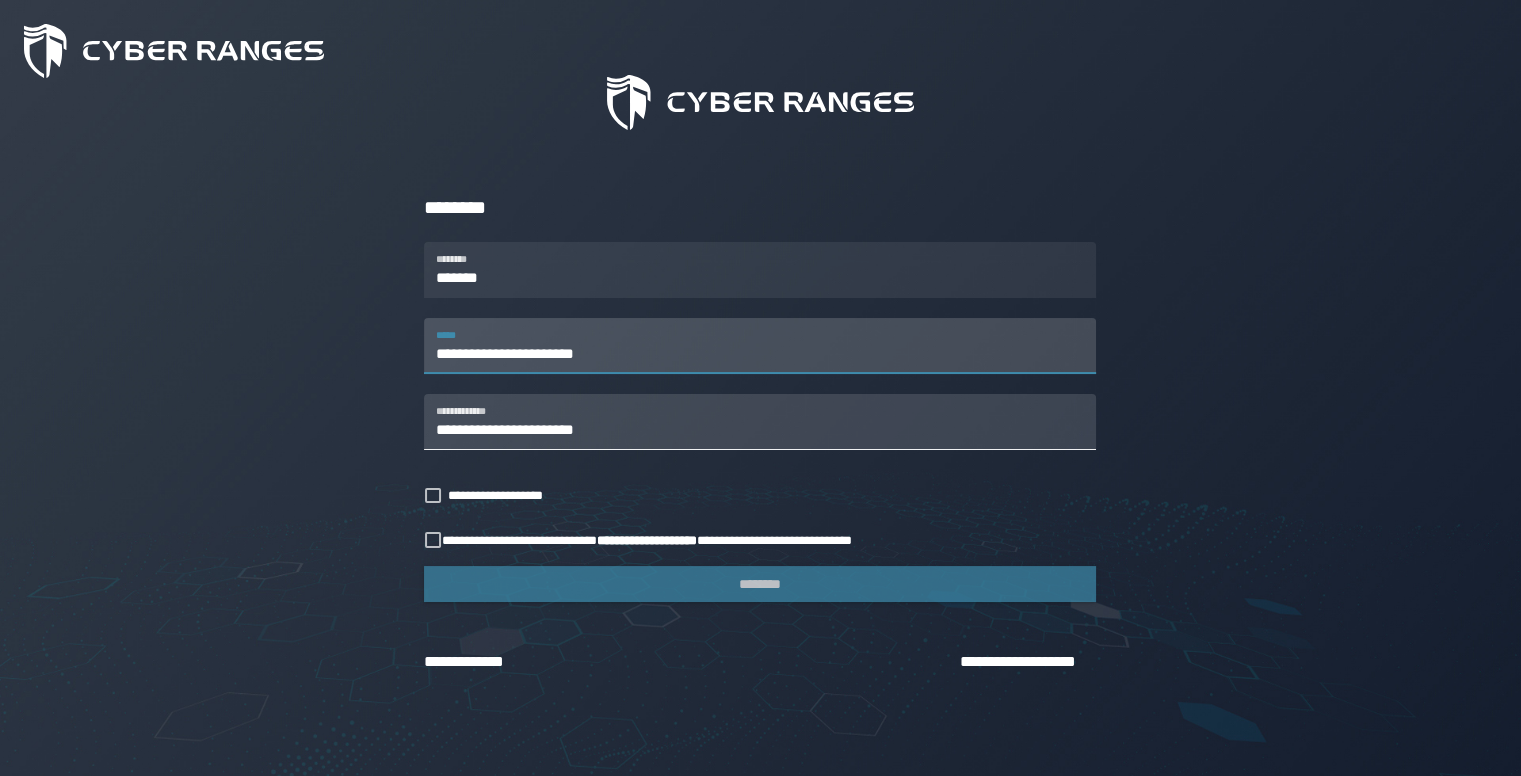 type on "**********" 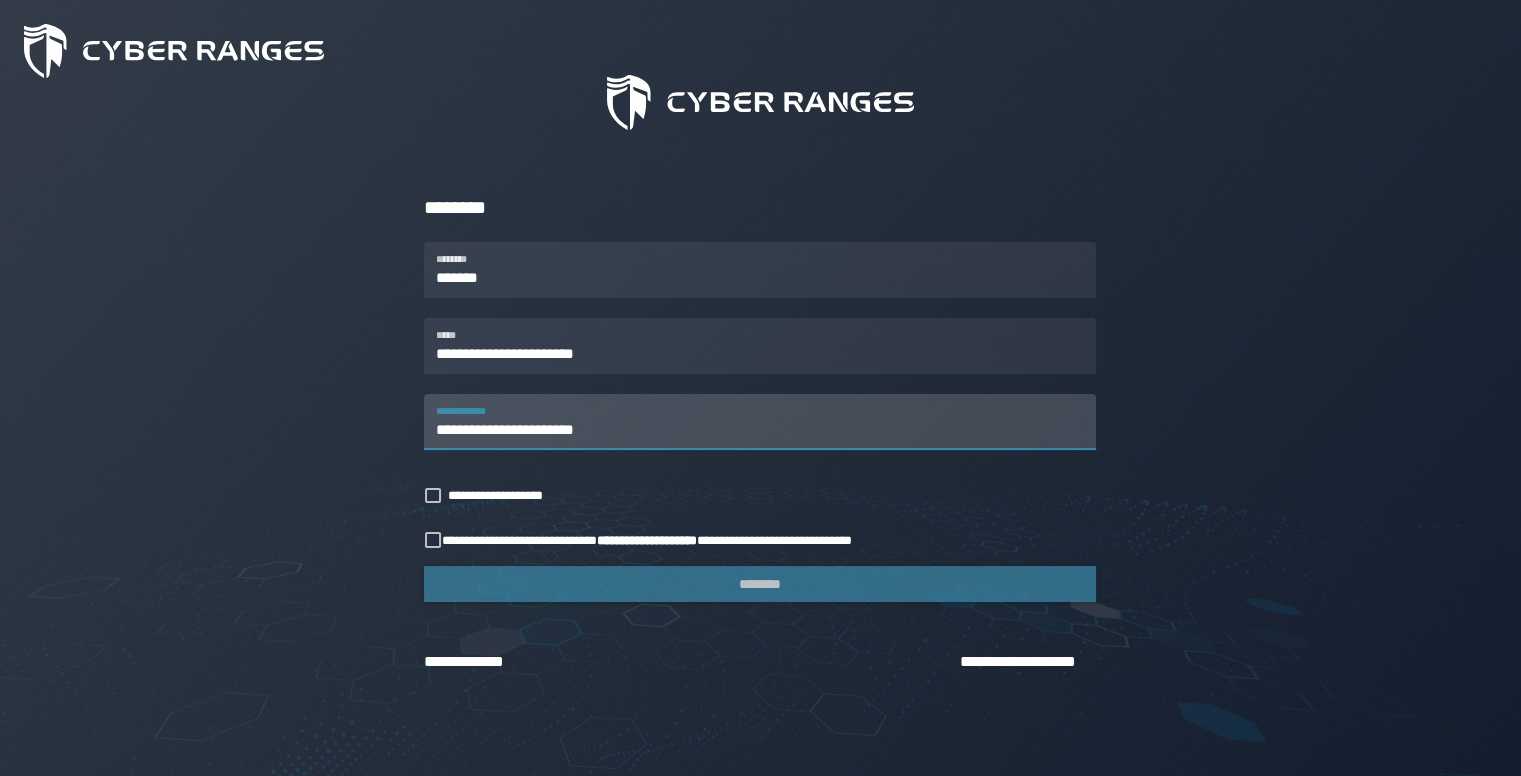 click on "**********" at bounding box center (760, 422) 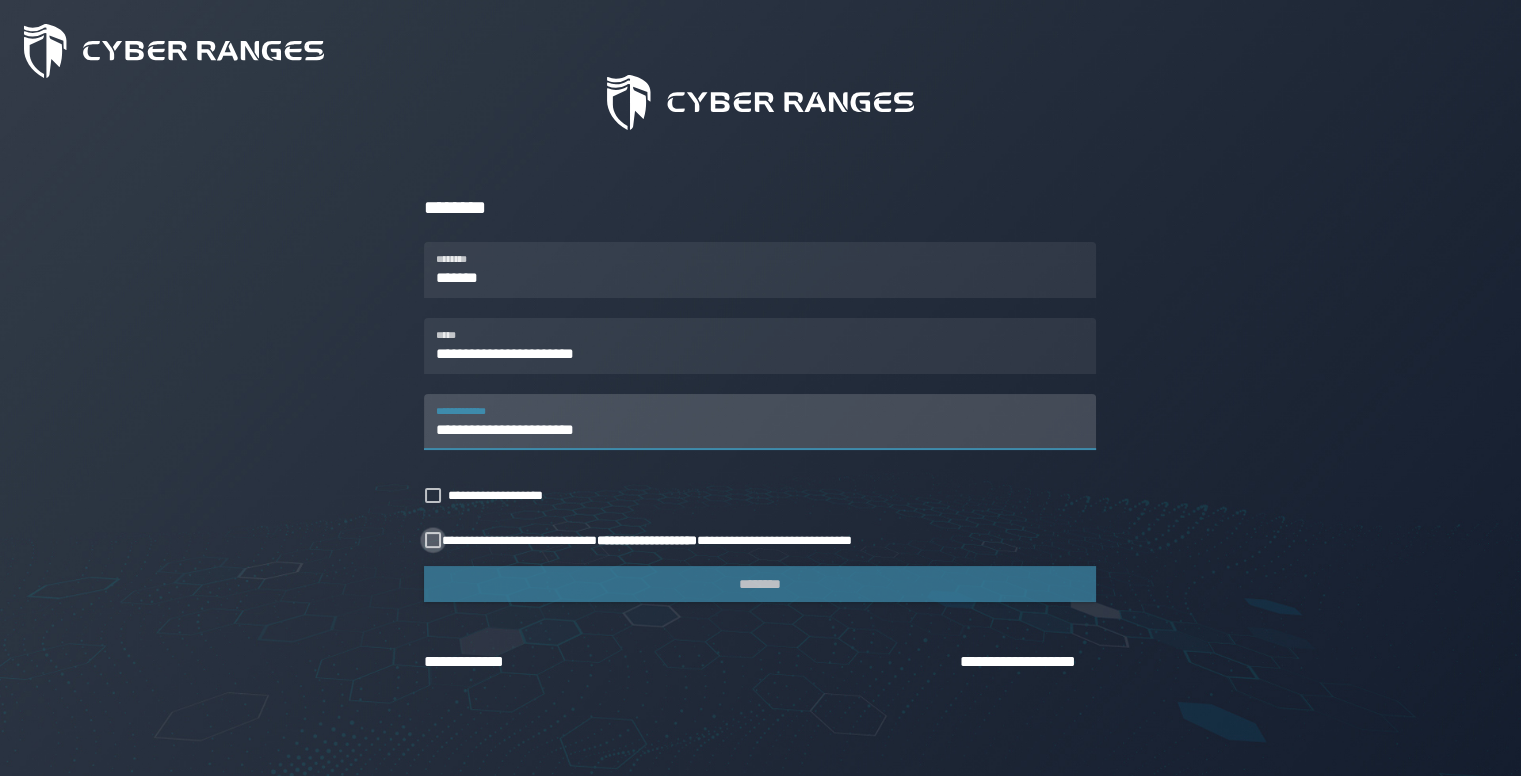 click 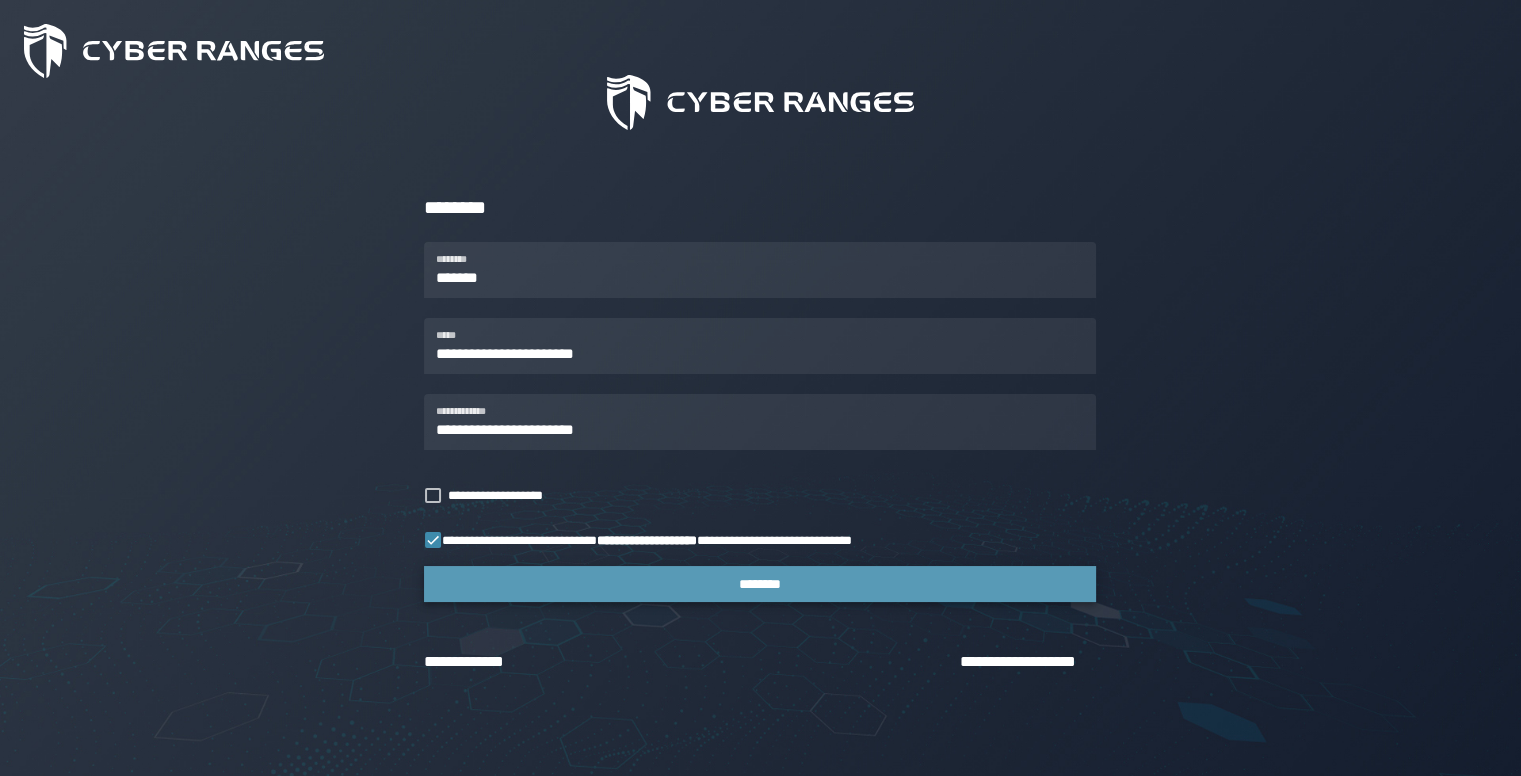 click on "********" at bounding box center [760, 584] 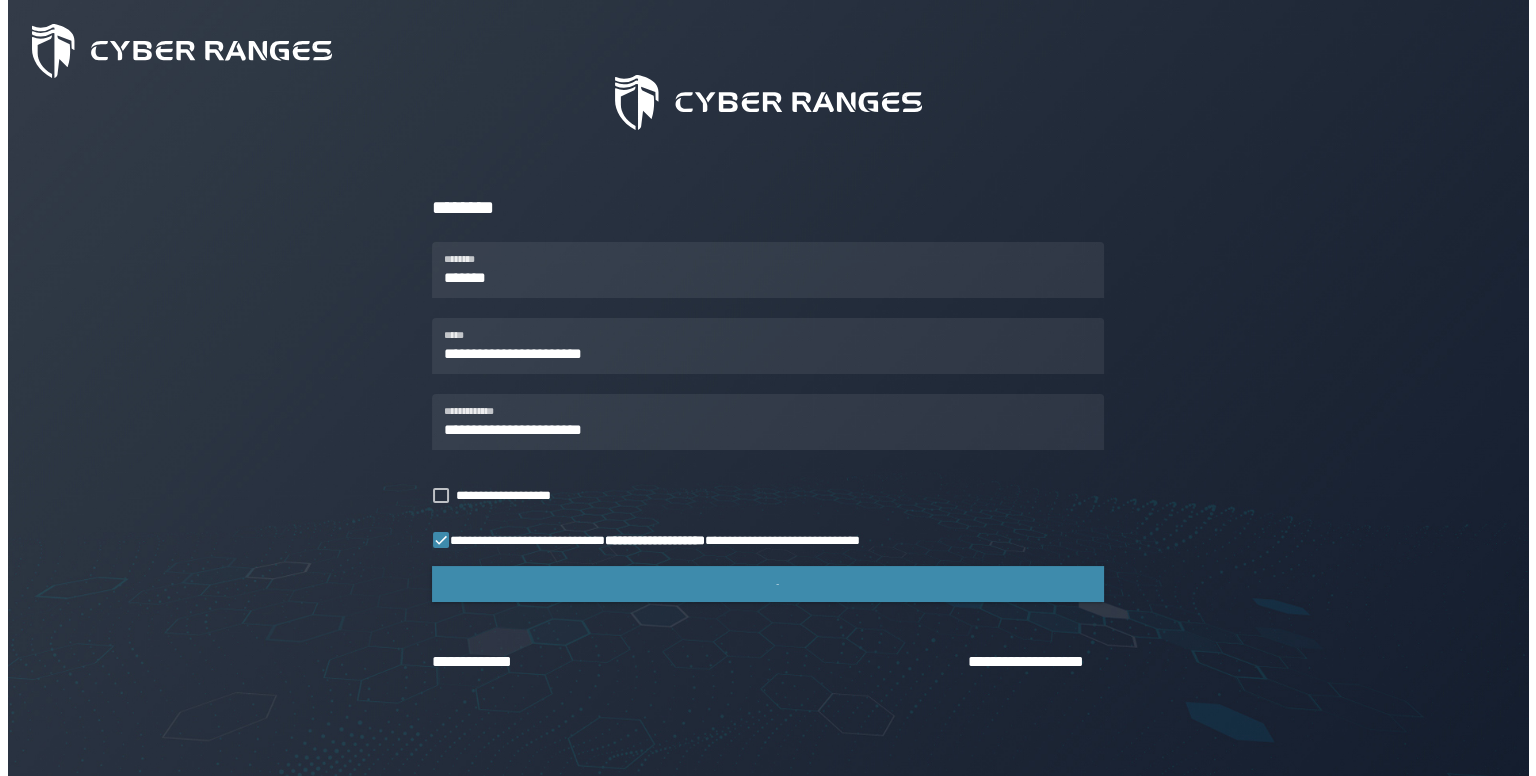 scroll, scrollTop: 0, scrollLeft: 0, axis: both 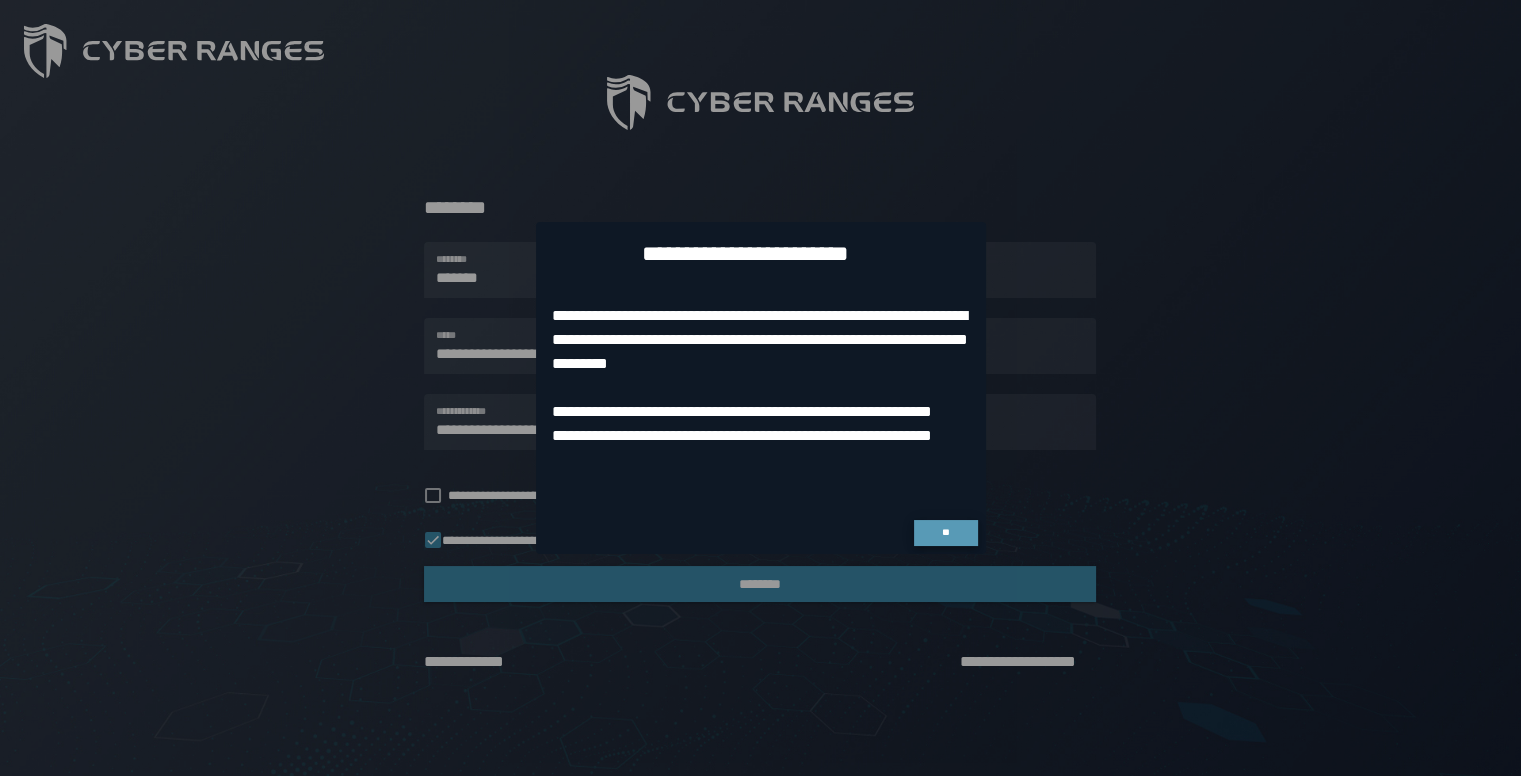 click on "**" at bounding box center [946, 533] 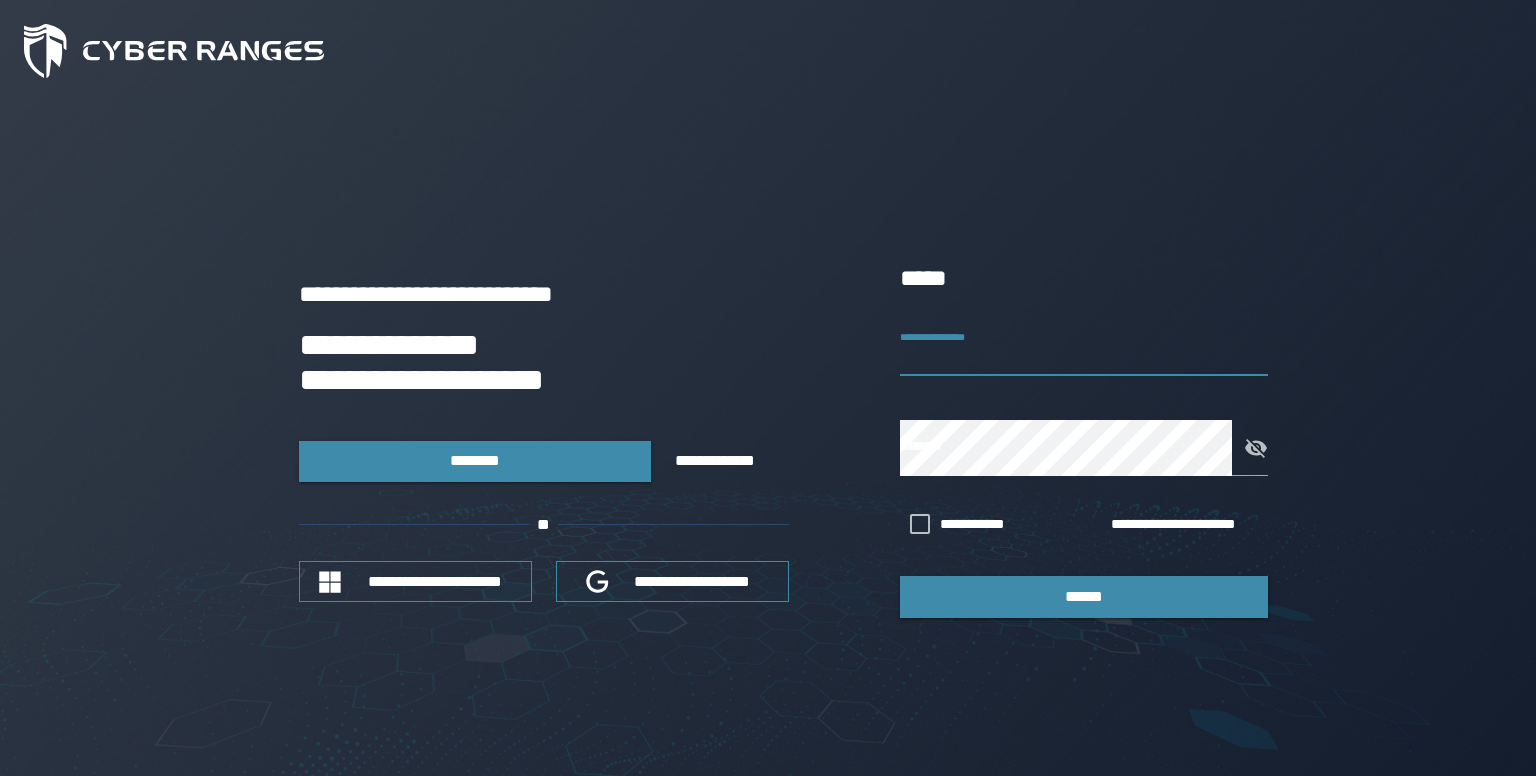 click on "**********" at bounding box center (1084, 348) 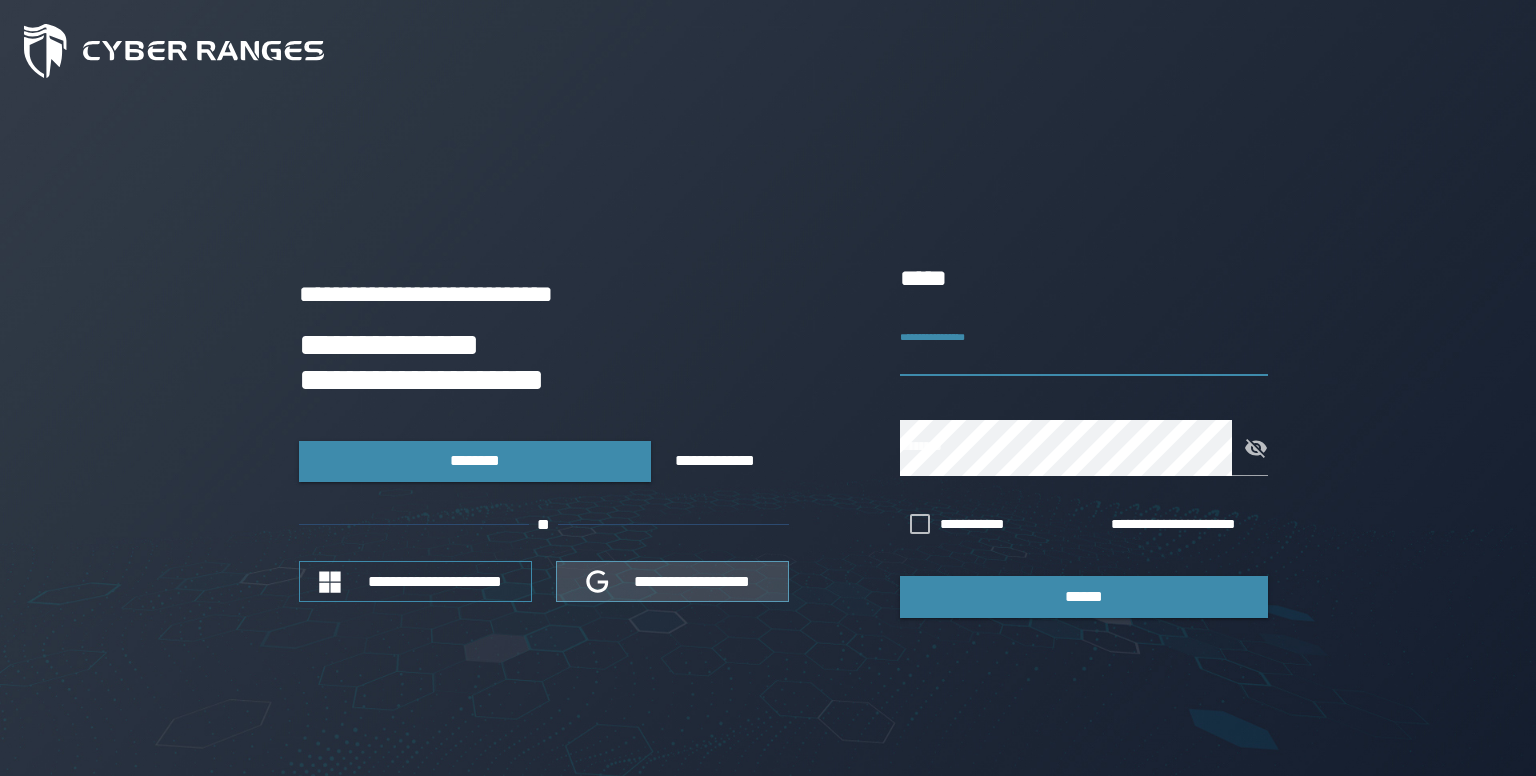 click 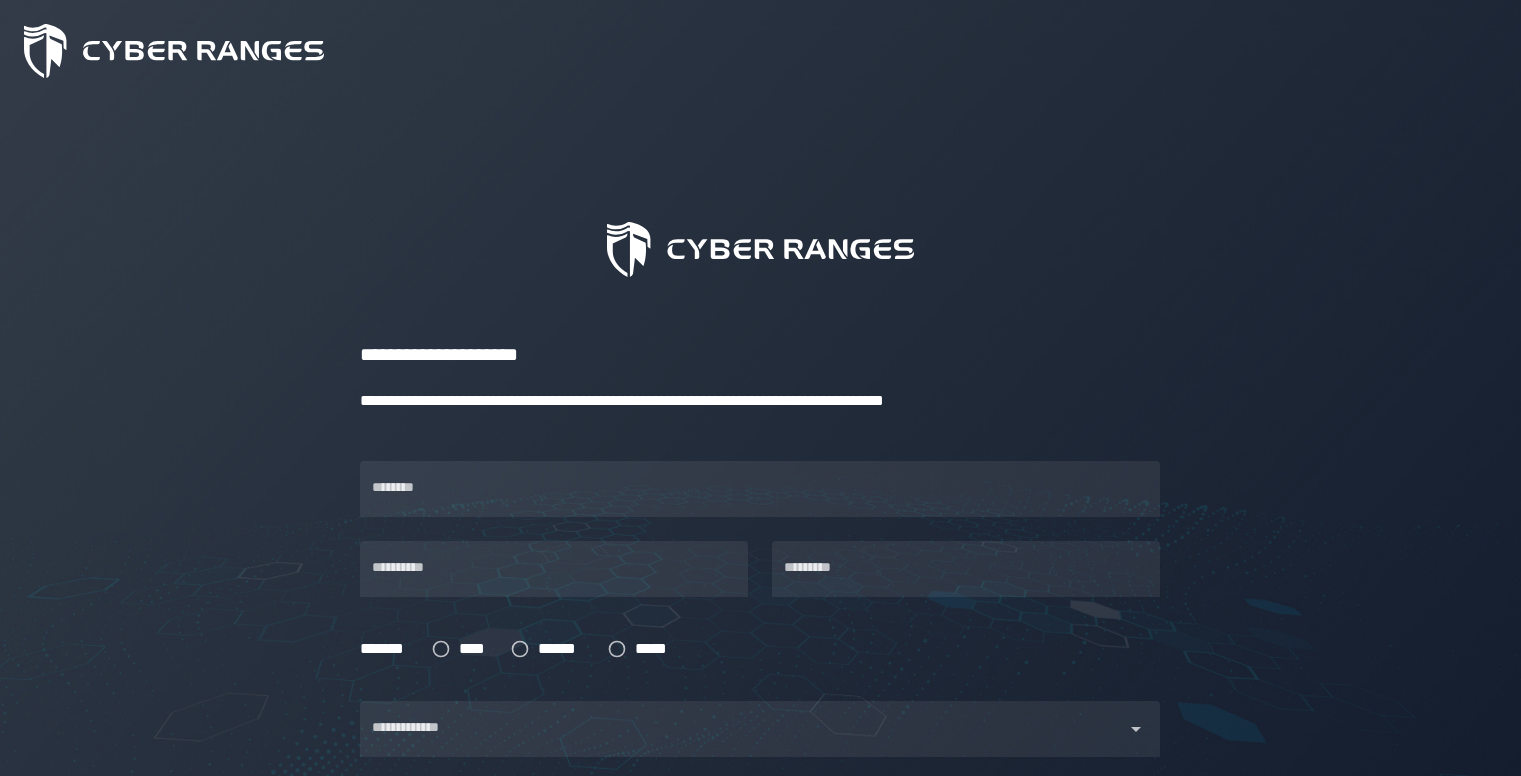 scroll, scrollTop: 0, scrollLeft: 0, axis: both 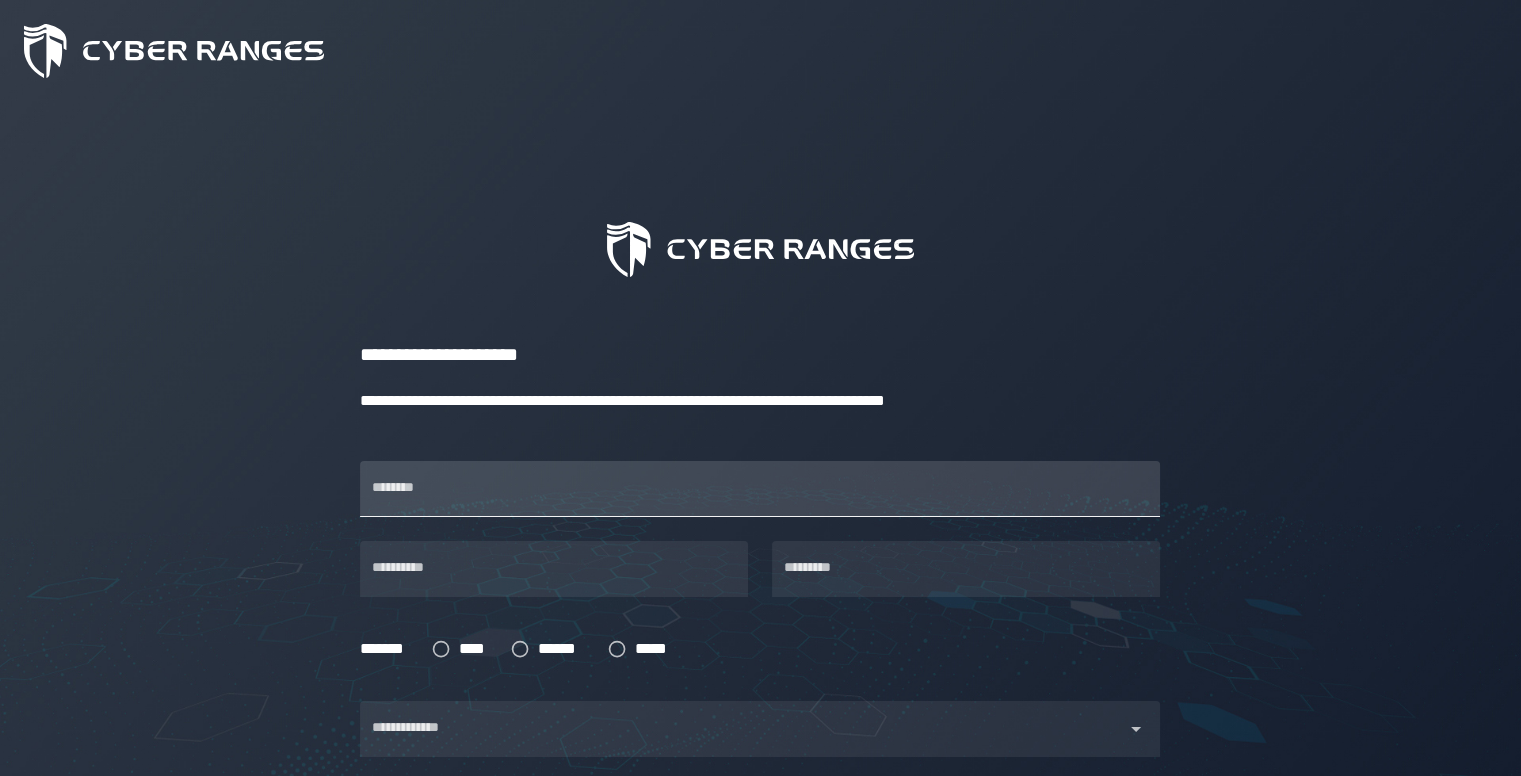 click on "********" at bounding box center [760, 489] 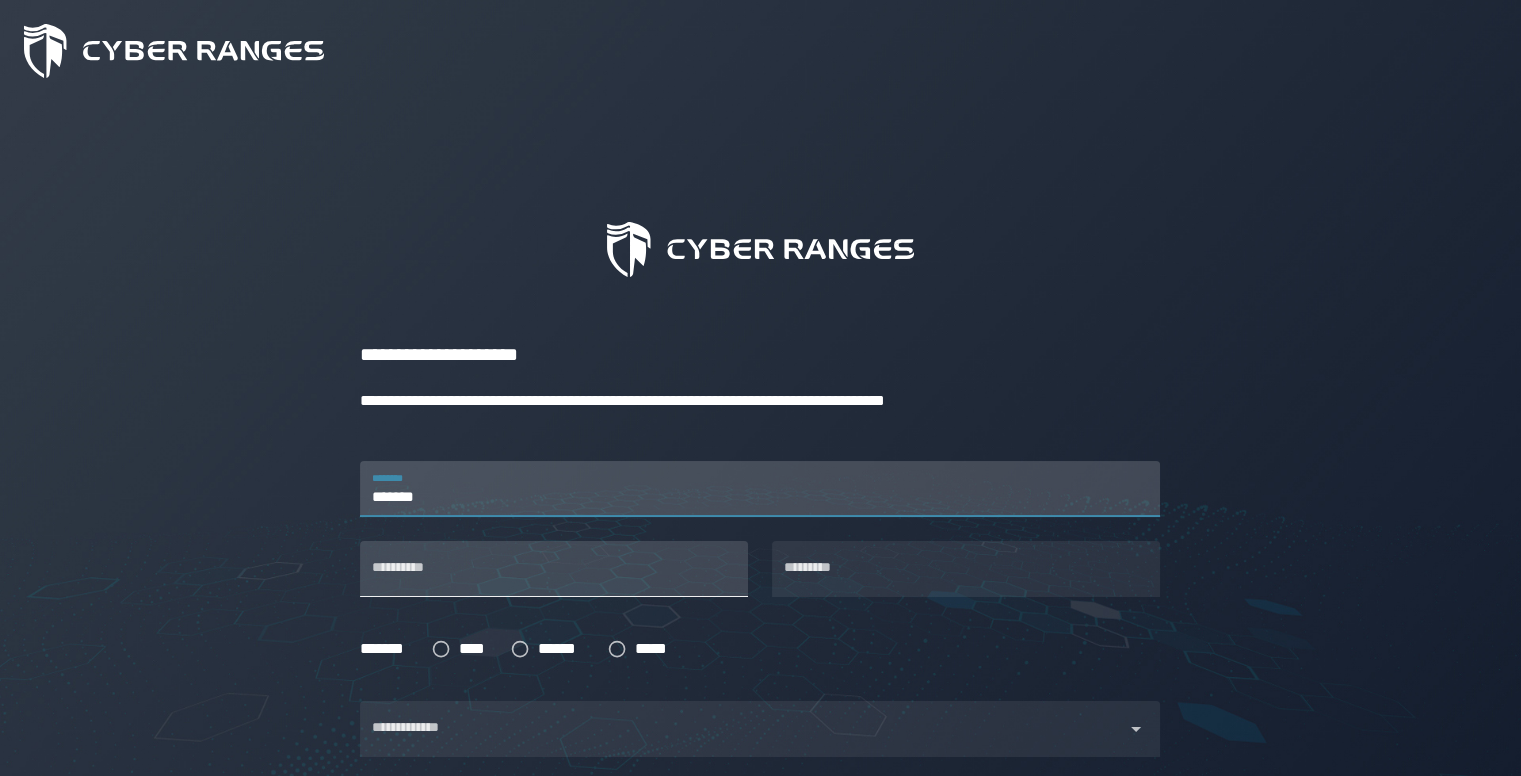 type on "*******" 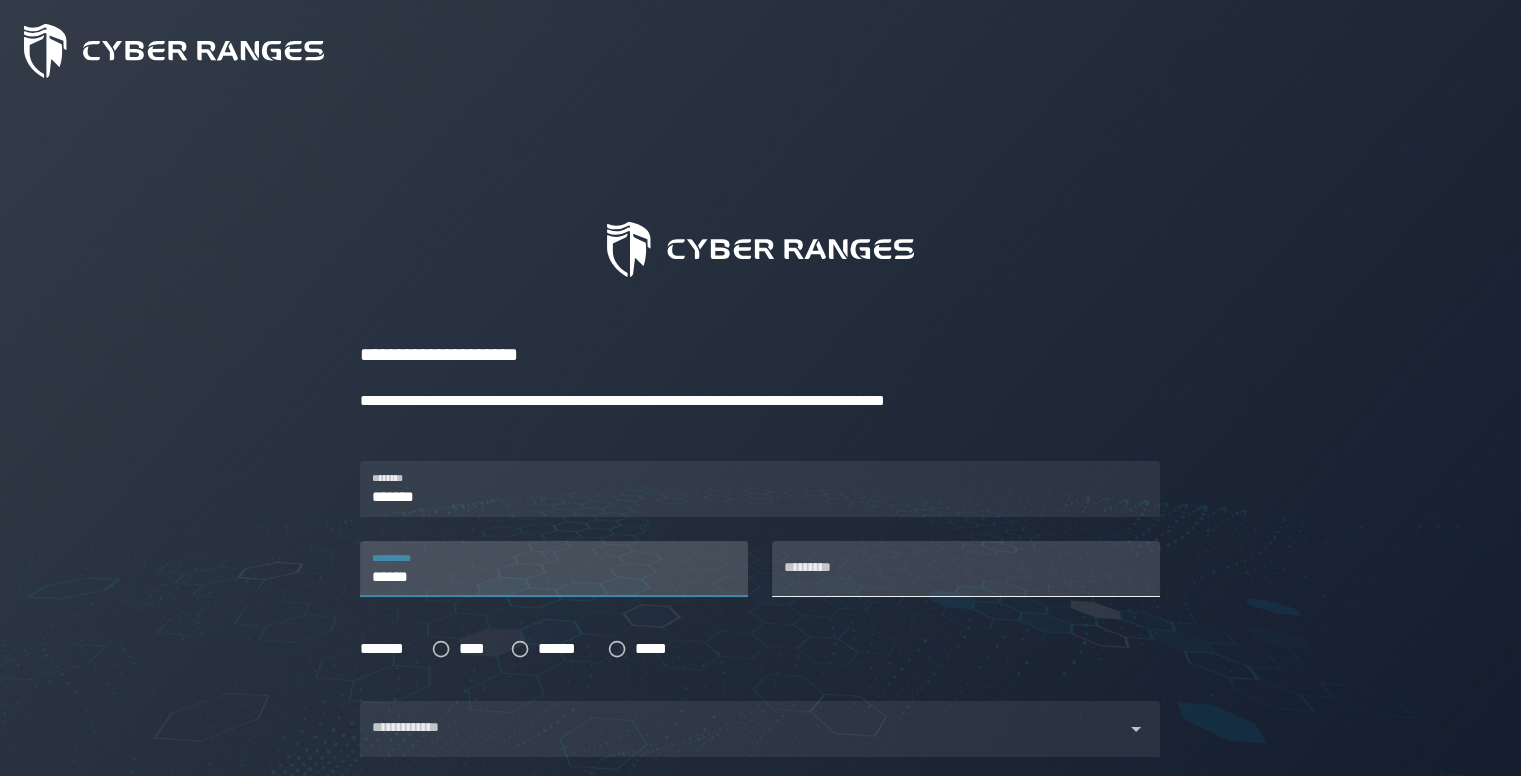 type on "******" 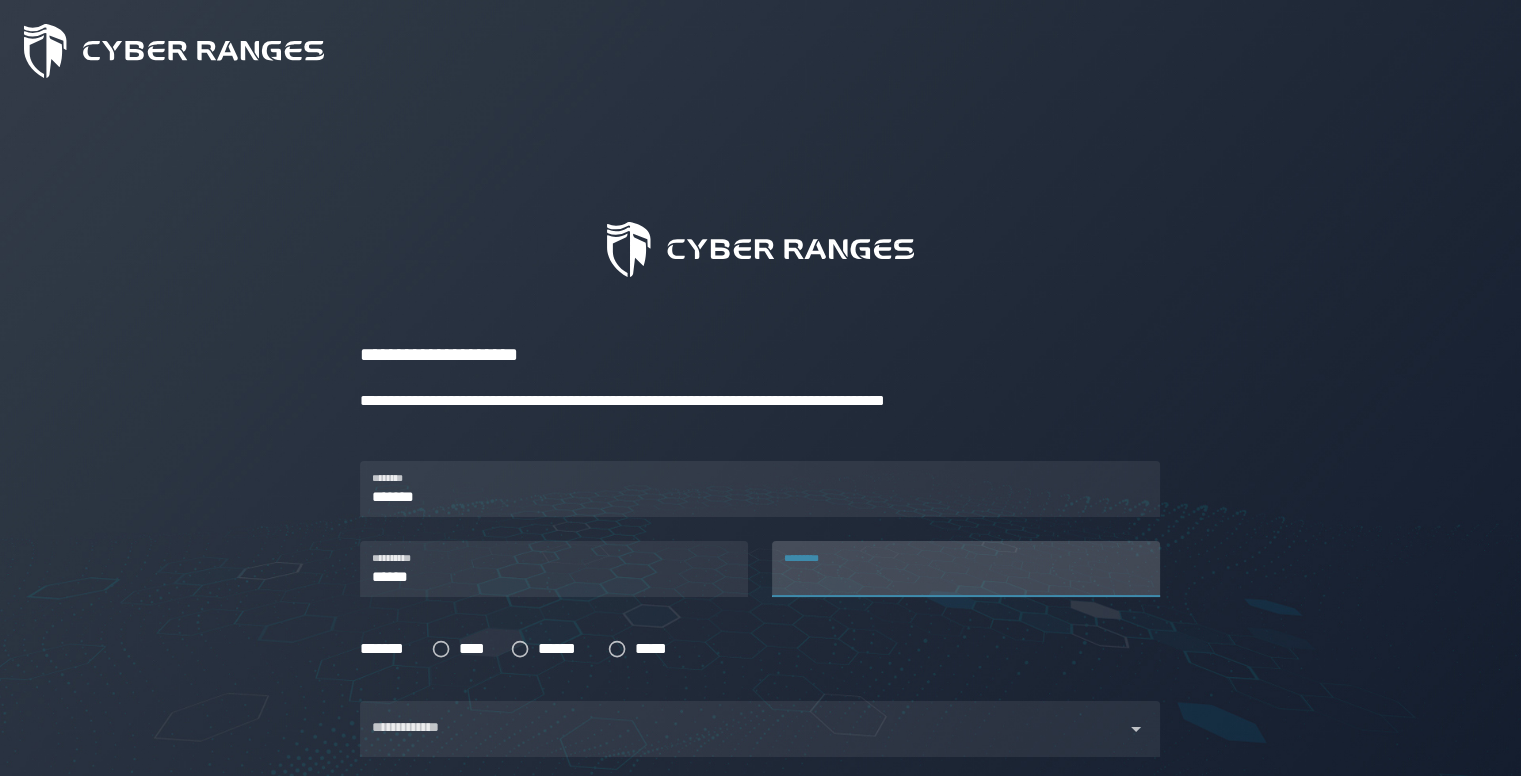 click on "*********" at bounding box center [966, 569] 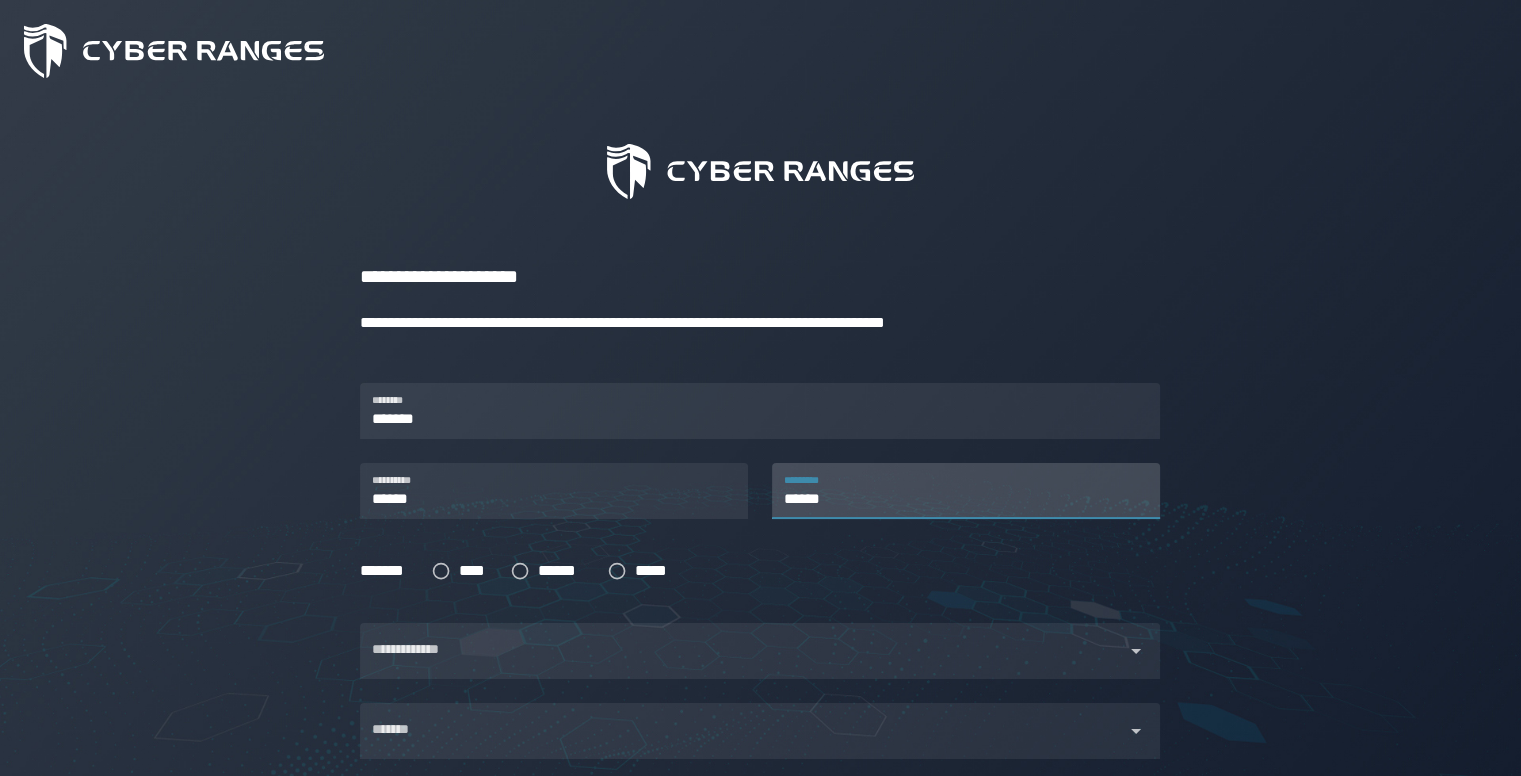 scroll, scrollTop: 123, scrollLeft: 0, axis: vertical 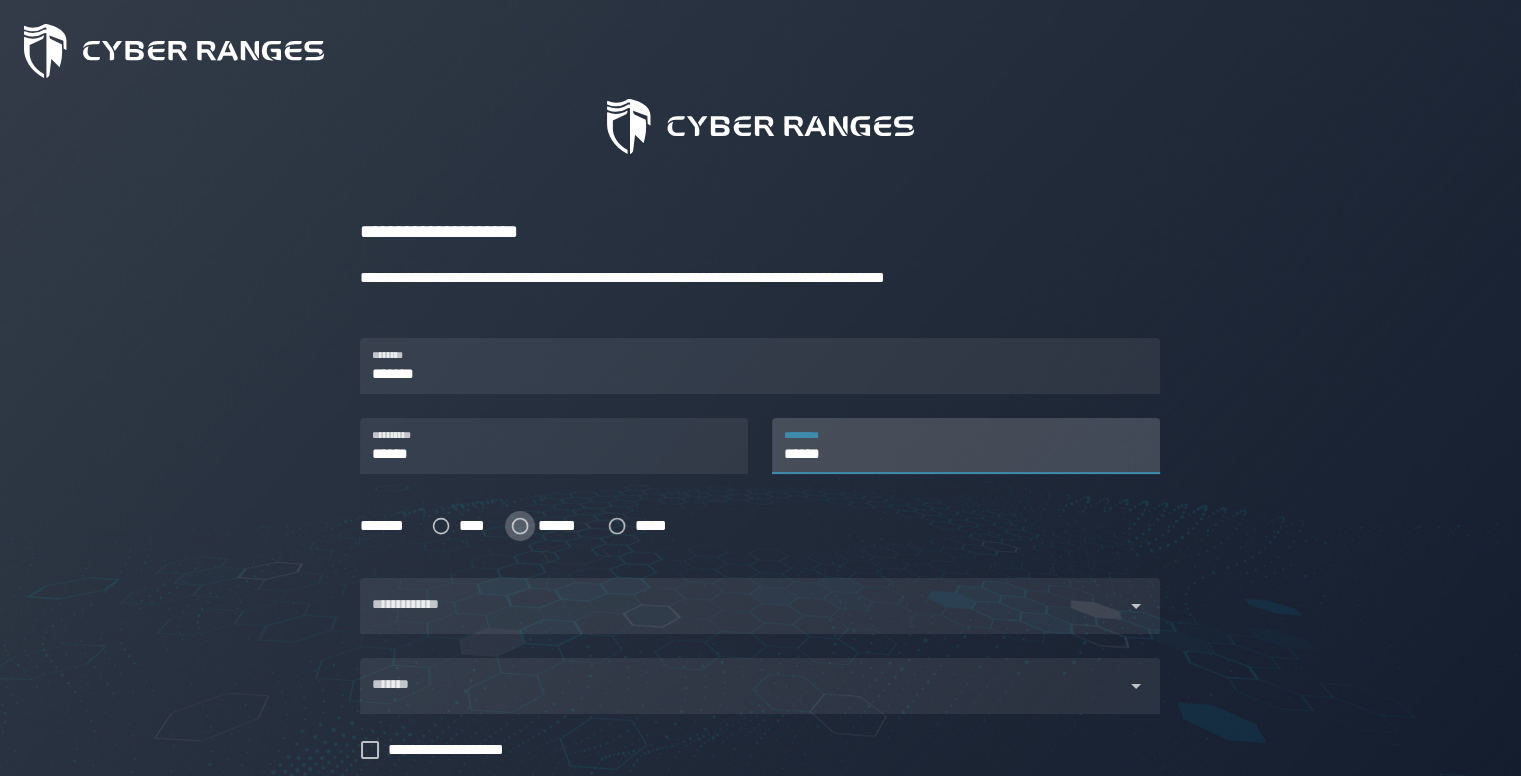 type on "******" 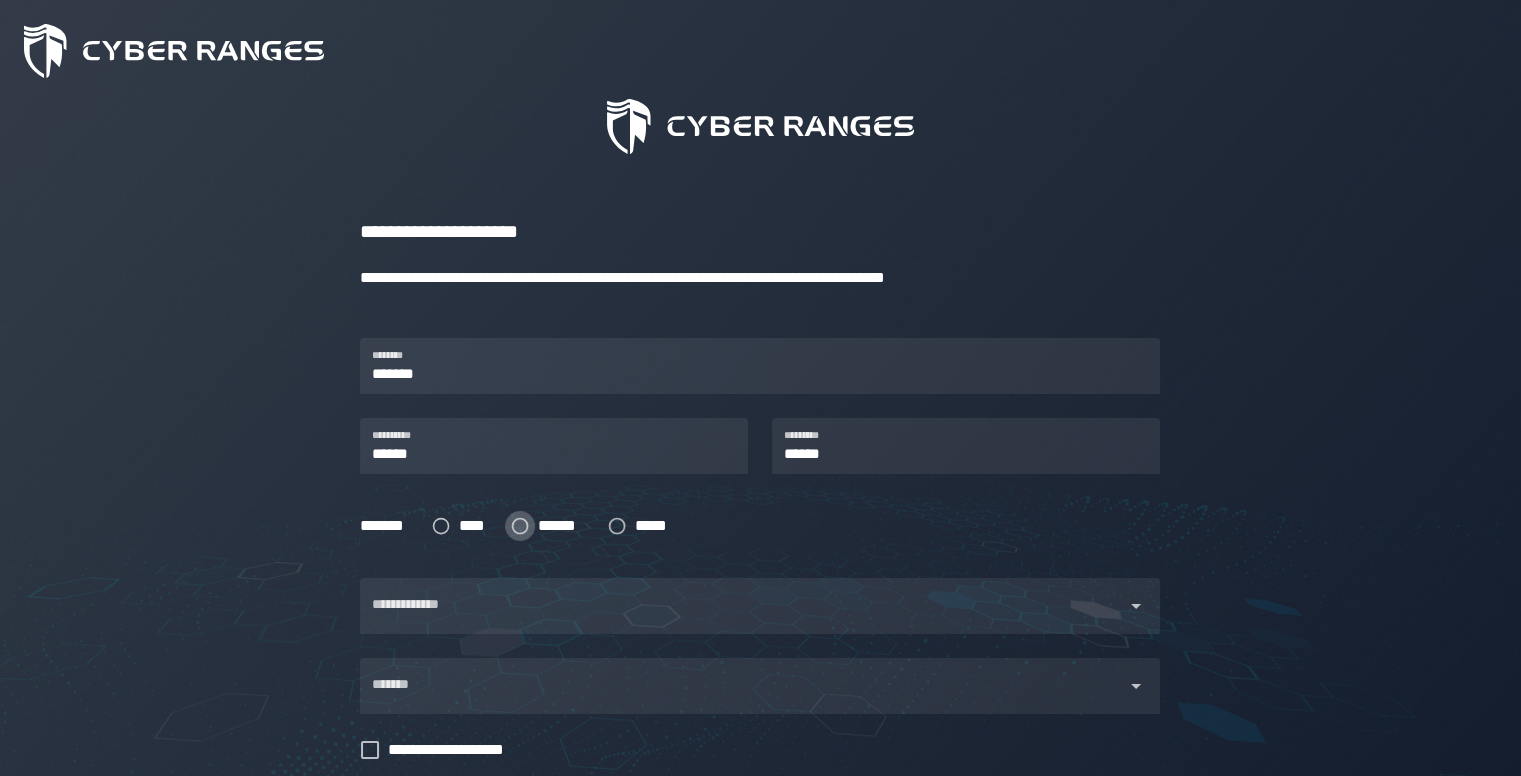 click on "******" at bounding box center [560, 526] 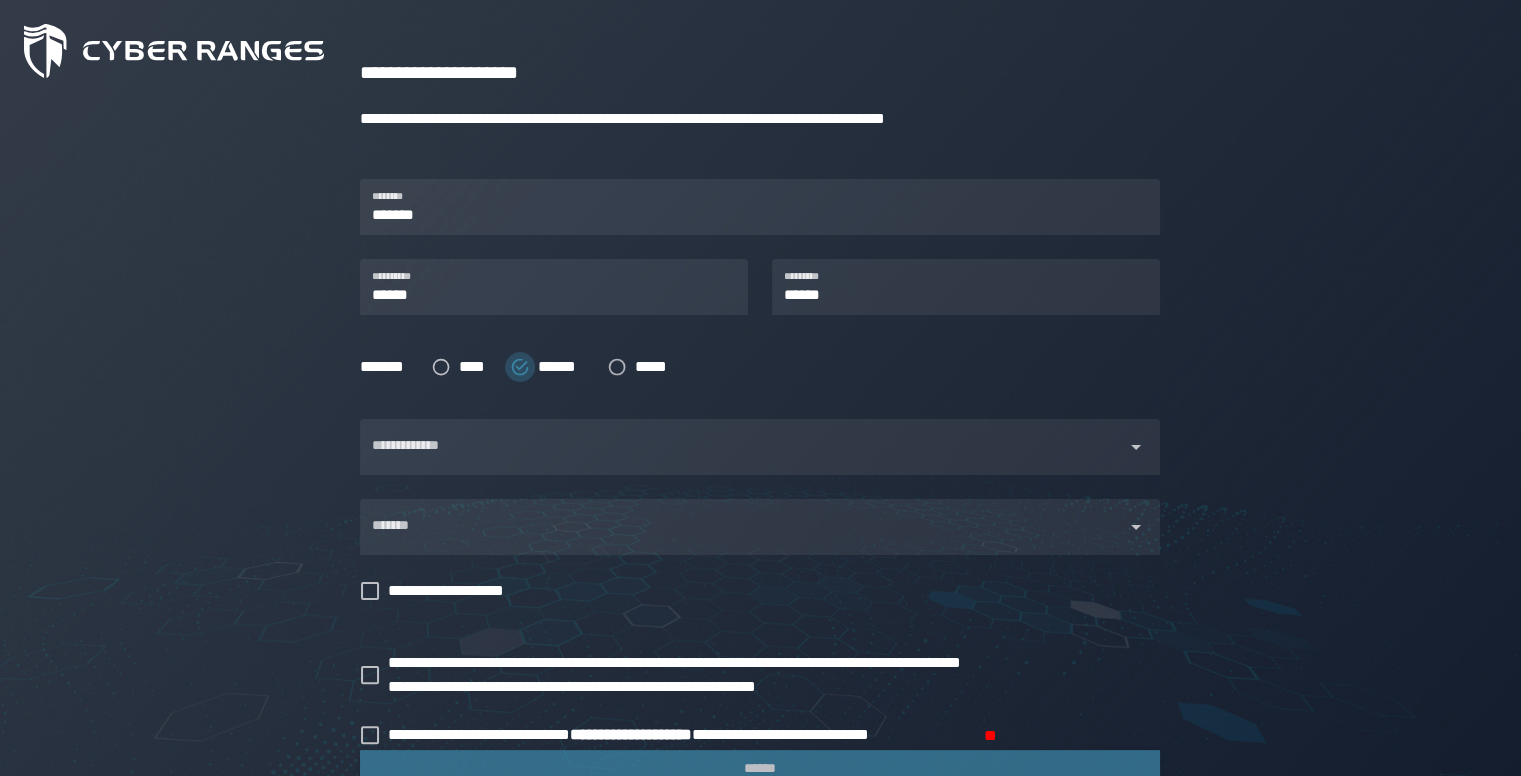 scroll, scrollTop: 283, scrollLeft: 0, axis: vertical 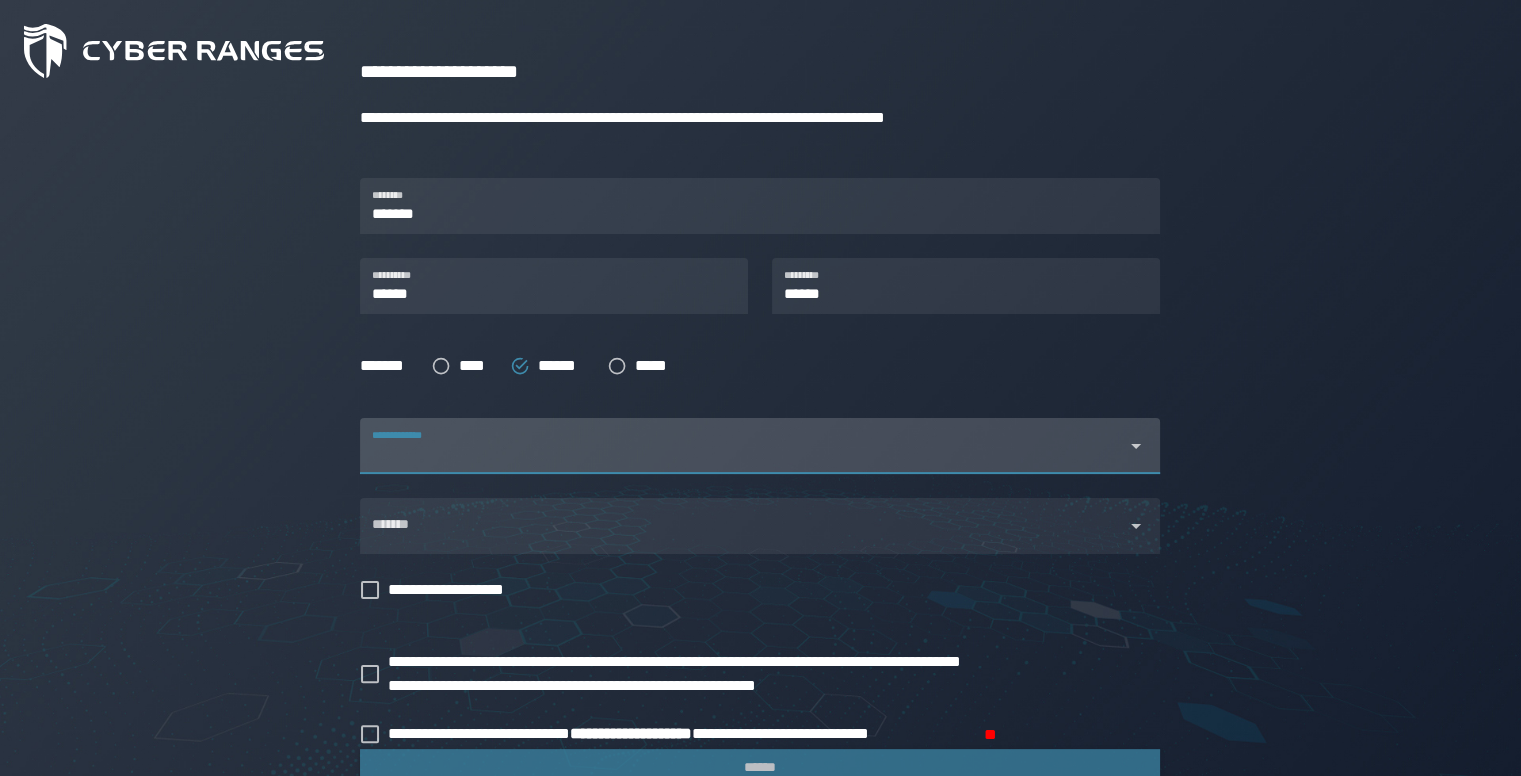click on "**********" at bounding box center (742, 446) 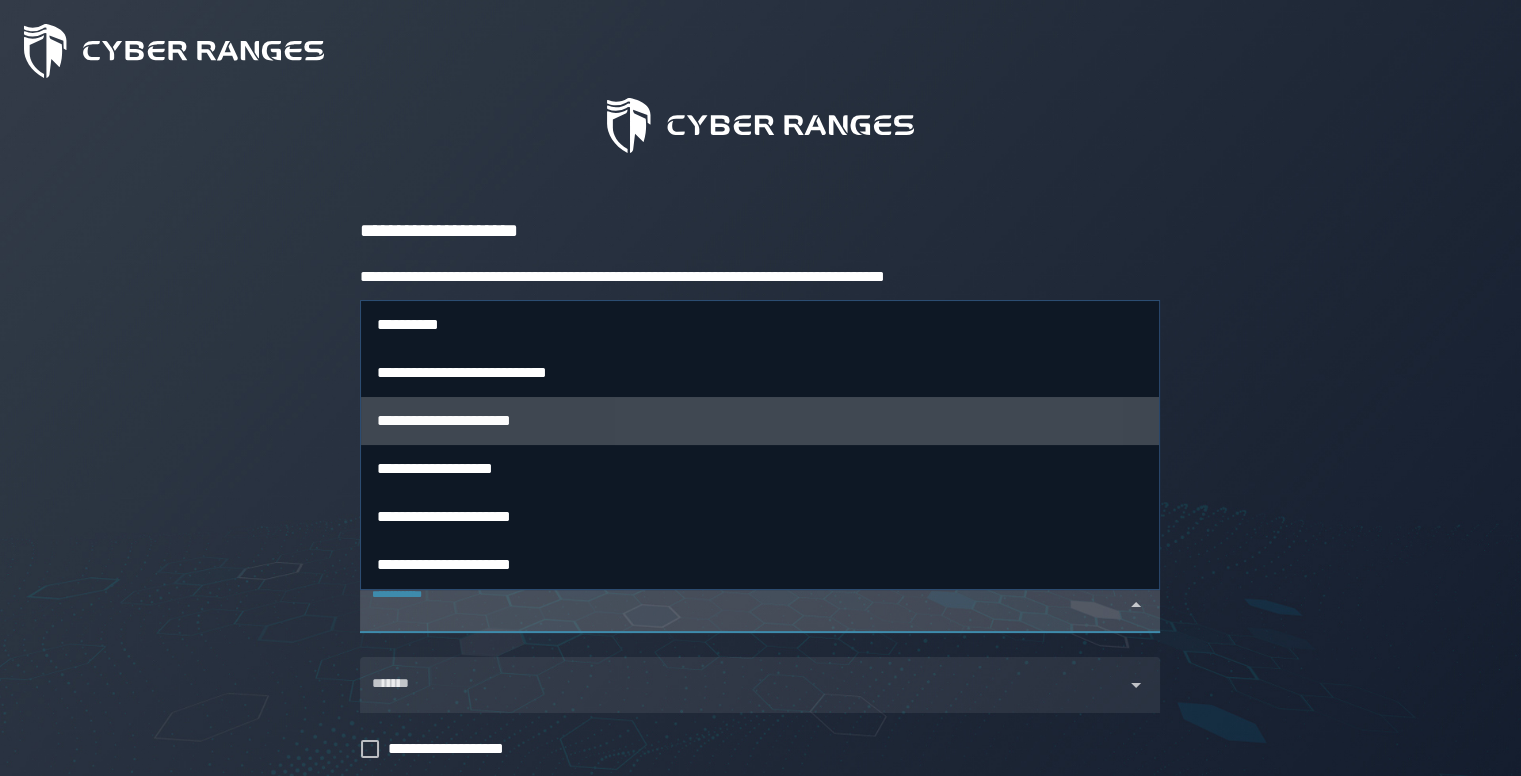 scroll, scrollTop: 91, scrollLeft: 0, axis: vertical 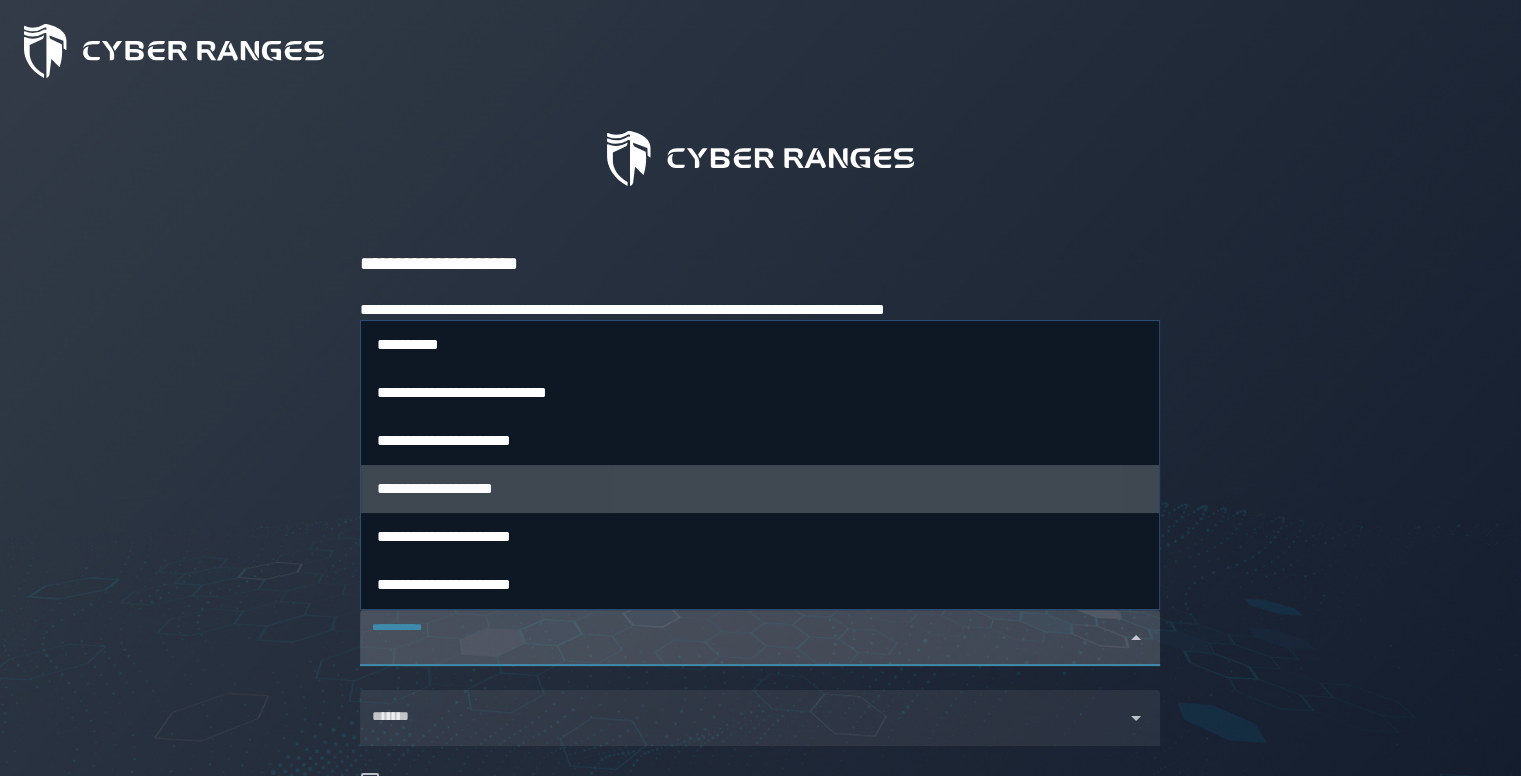 click on "**********" at bounding box center [435, 488] 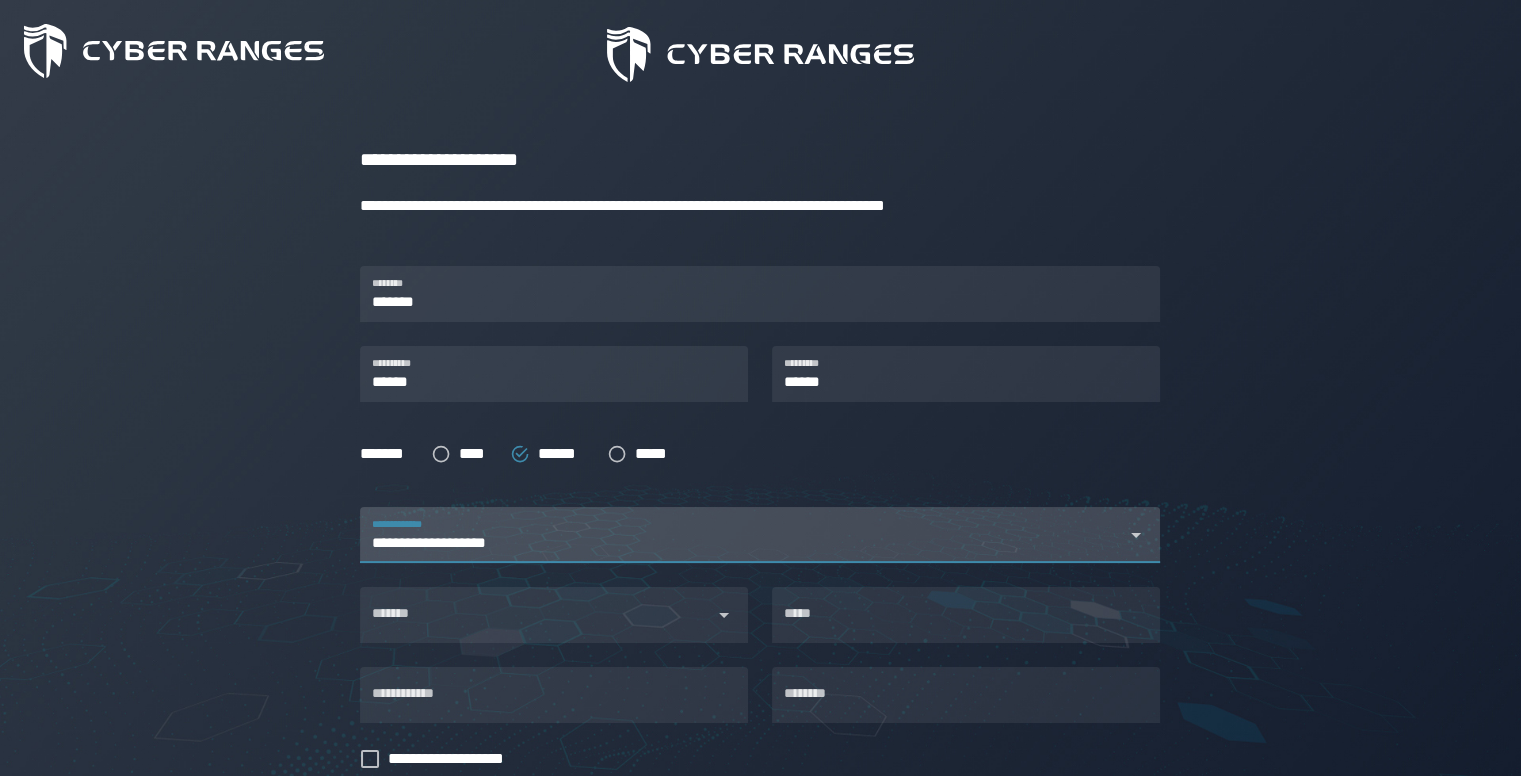 scroll, scrollTop: 256, scrollLeft: 0, axis: vertical 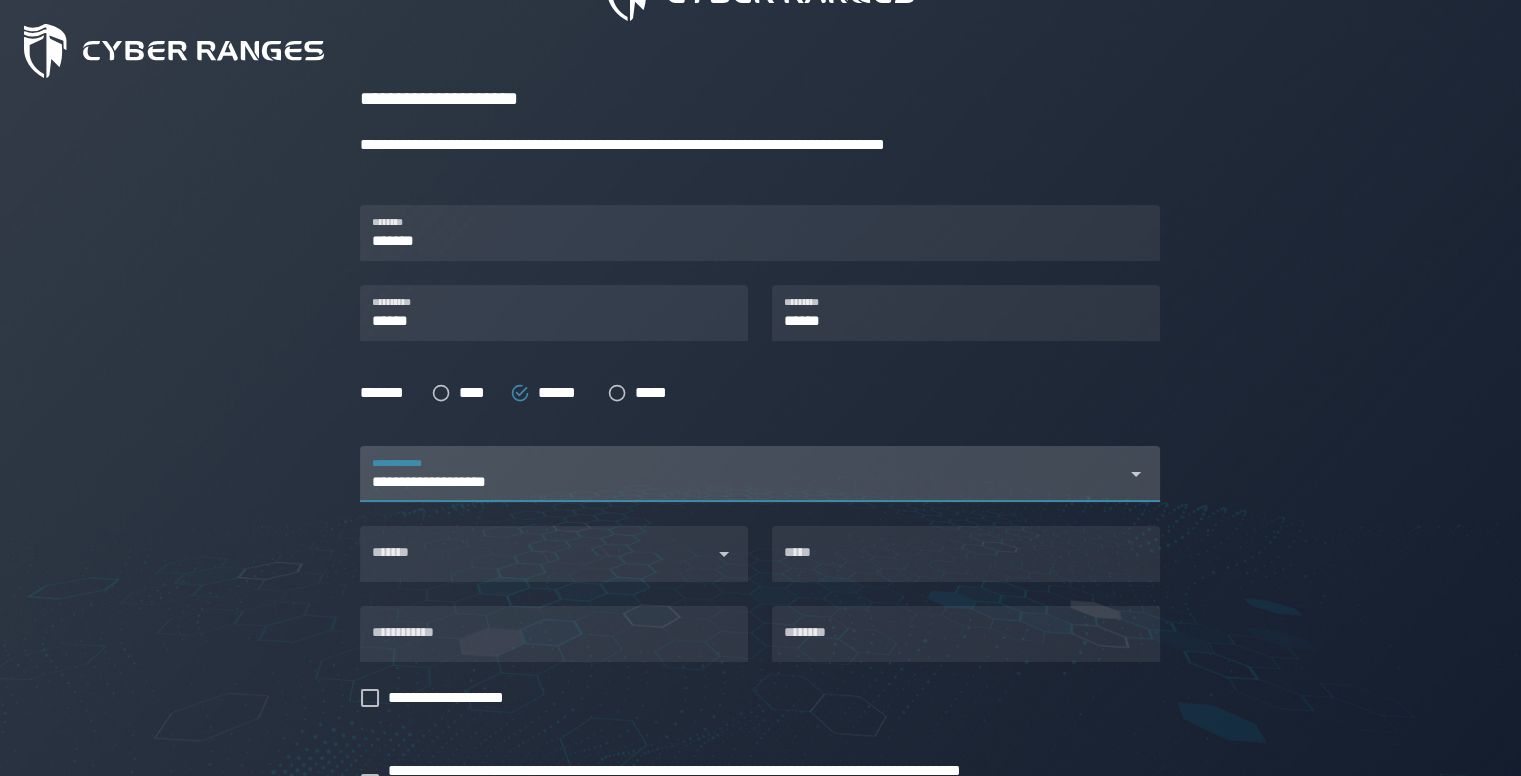 click on "**********" at bounding box center (742, 474) 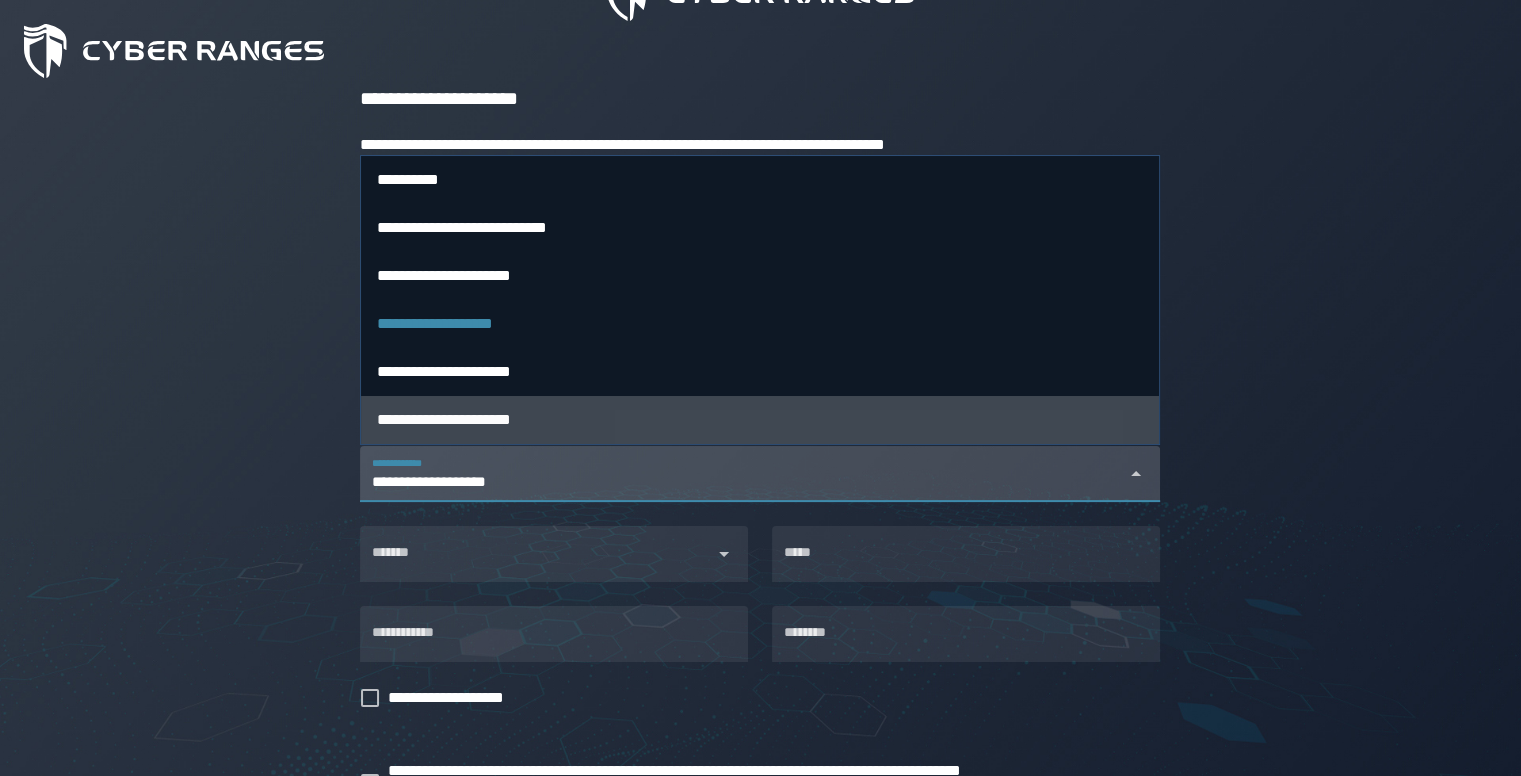 click on "**********" at bounding box center (444, 419) 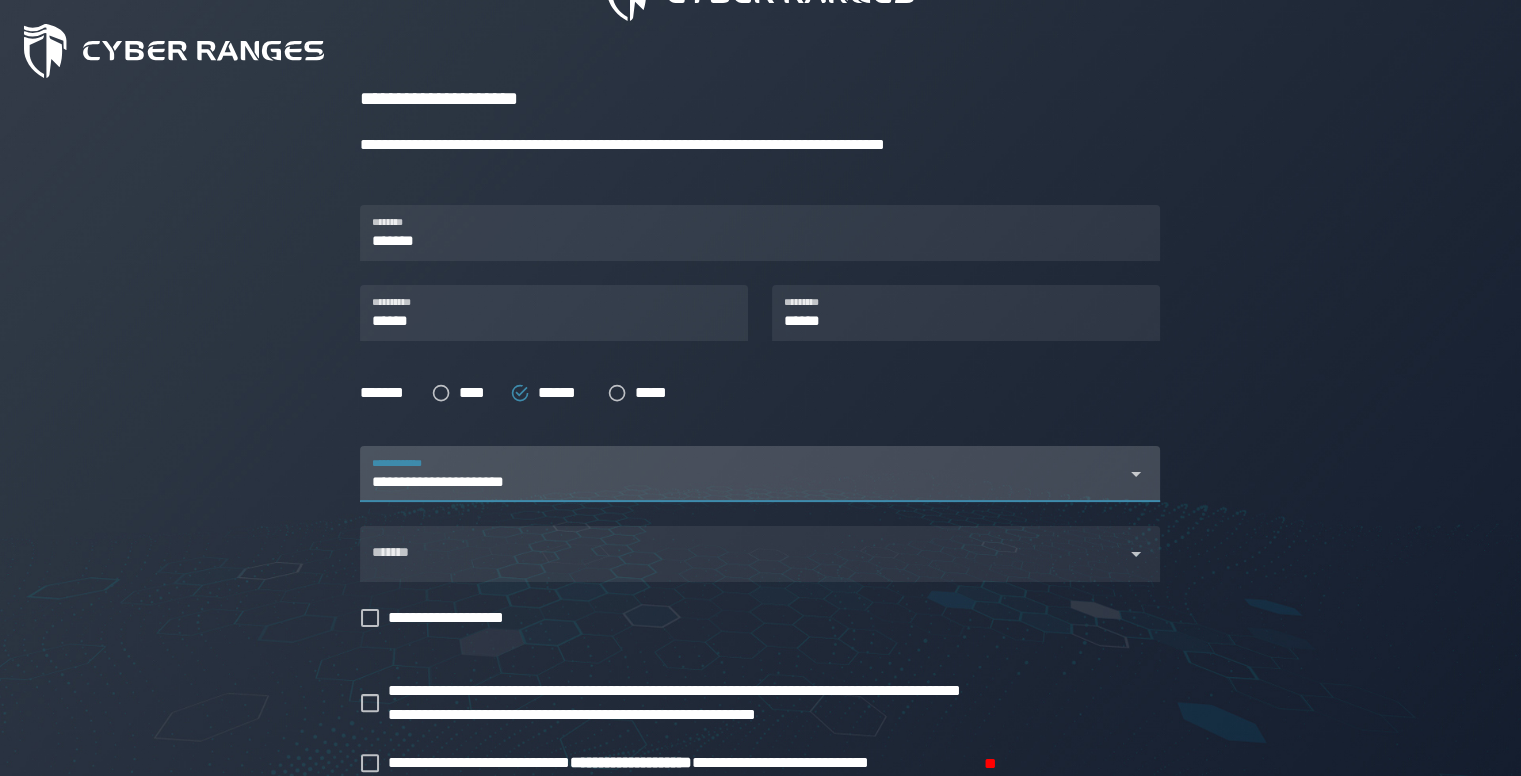 scroll, scrollTop: 0, scrollLeft: 0, axis: both 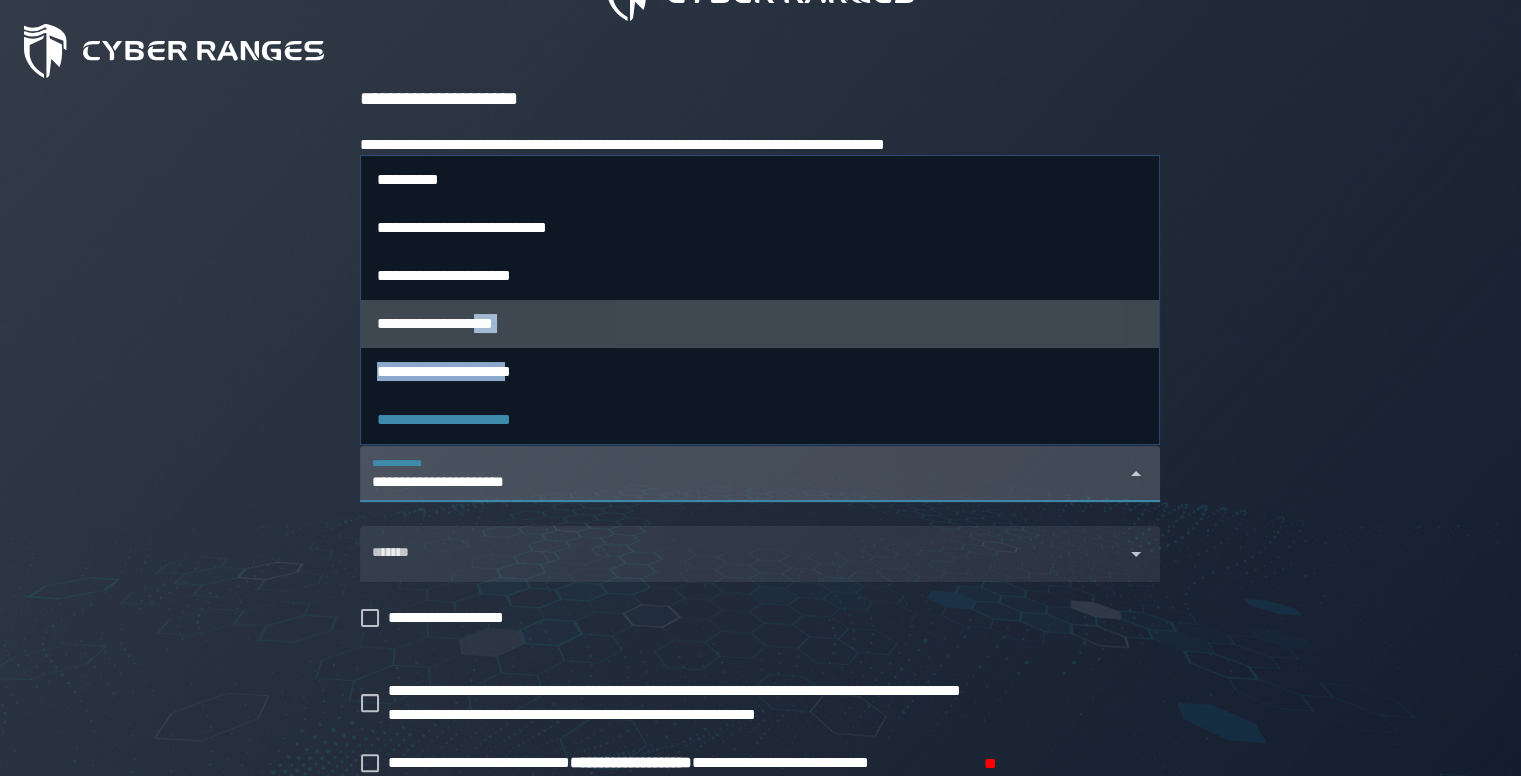drag, startPoint x: 526, startPoint y: 373, endPoint x: 495, endPoint y: 335, distance: 49.0408 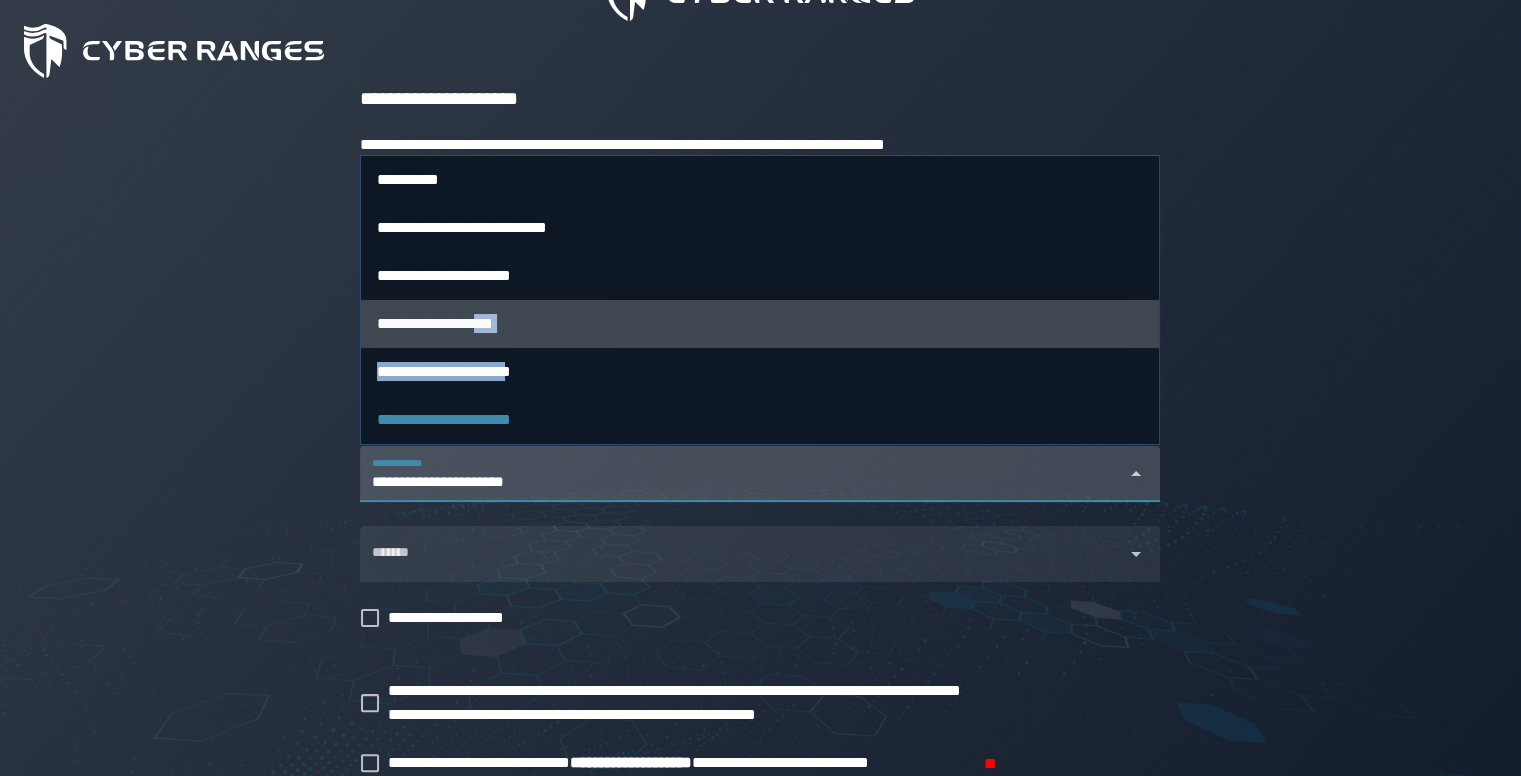 type on "**********" 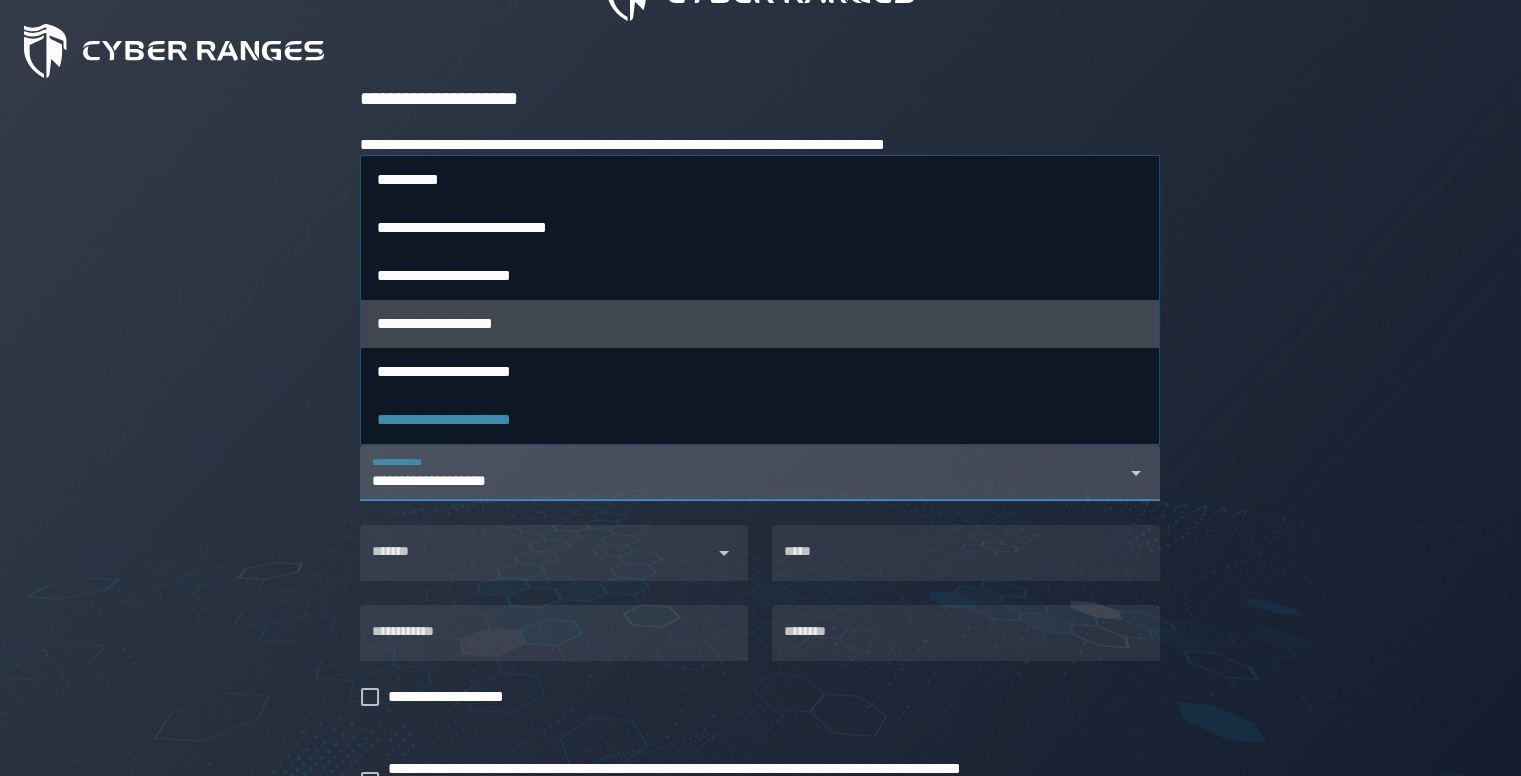 scroll, scrollTop: 0, scrollLeft: 132, axis: horizontal 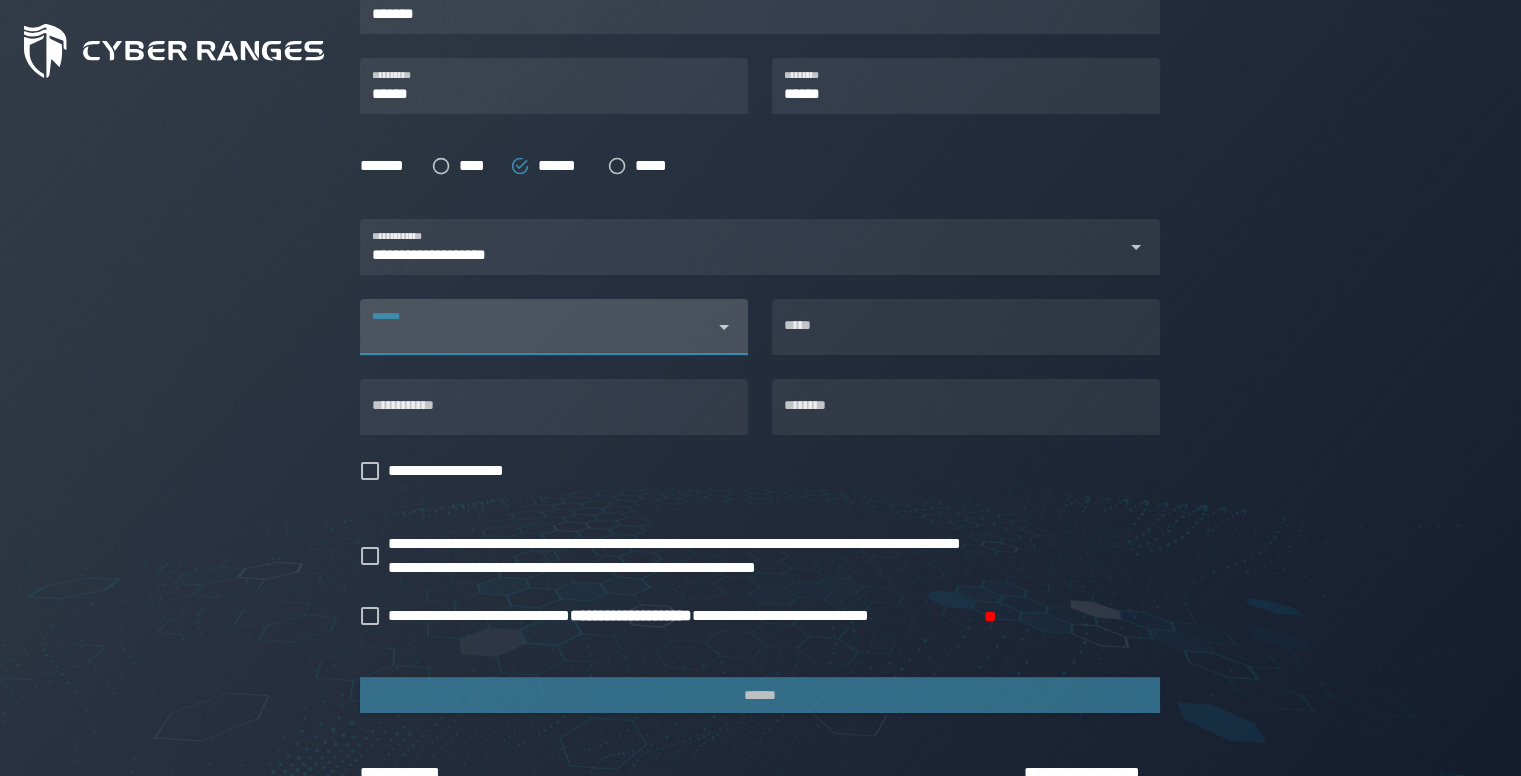 click on "*******" at bounding box center [536, 335] 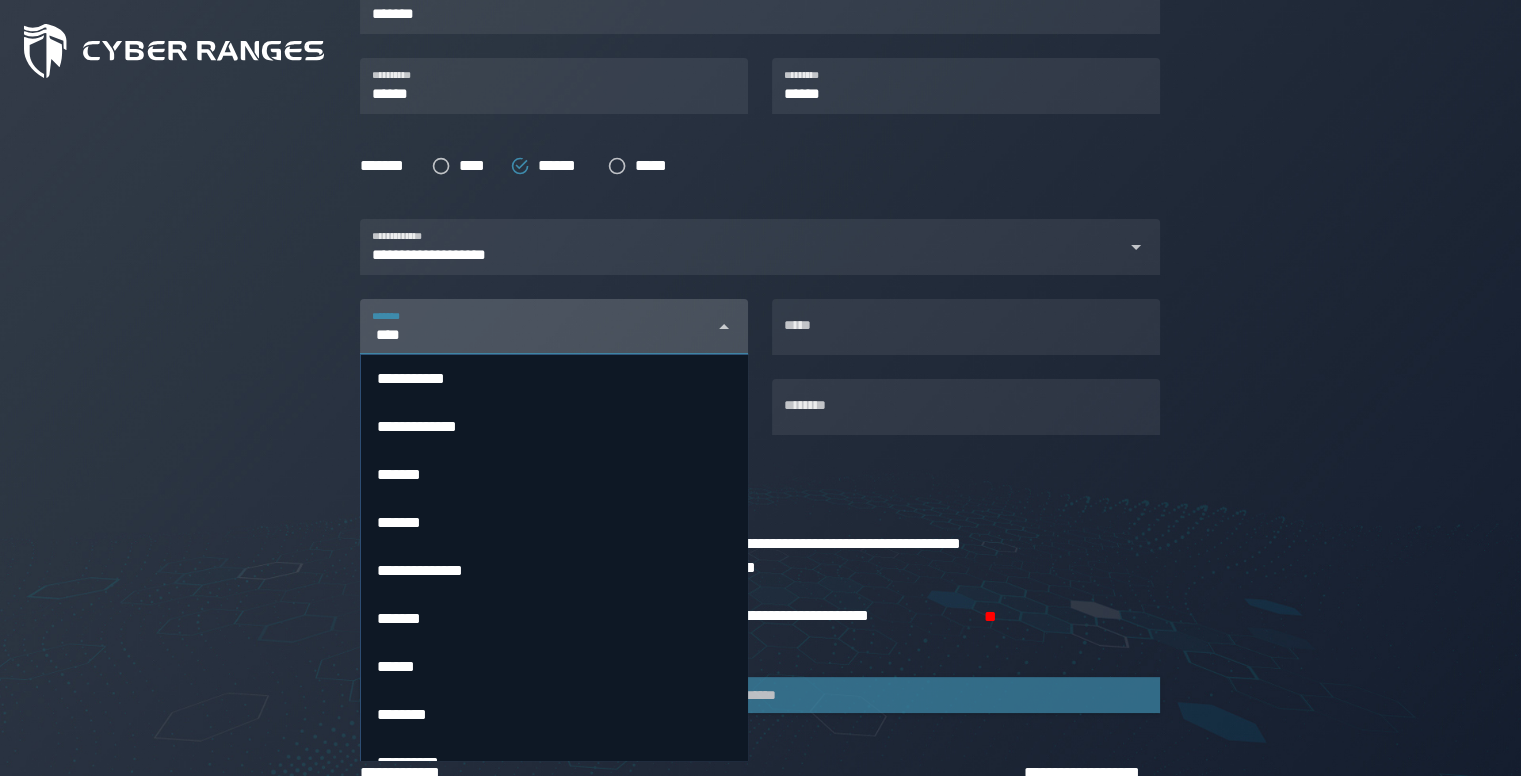 type on "*****" 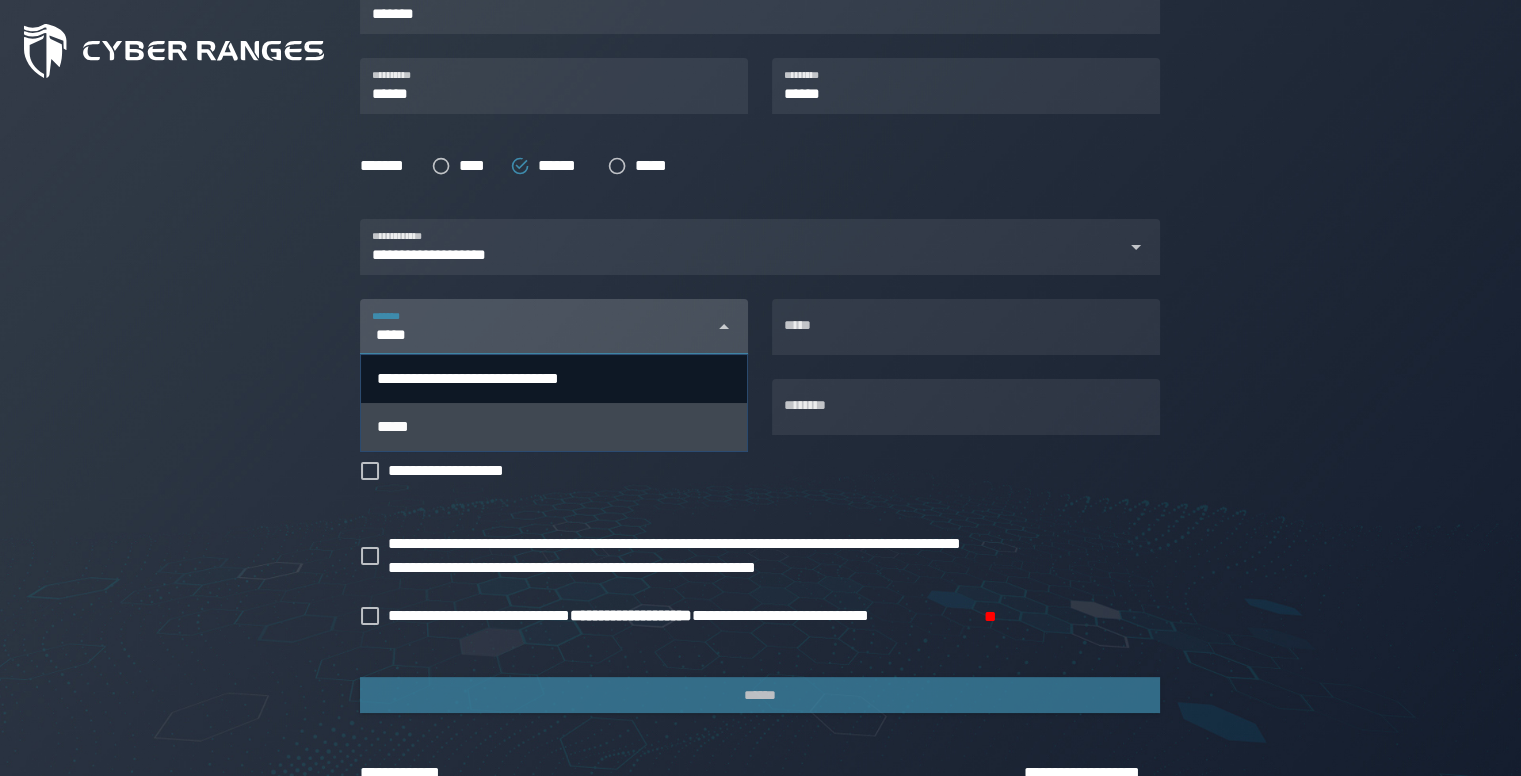 type 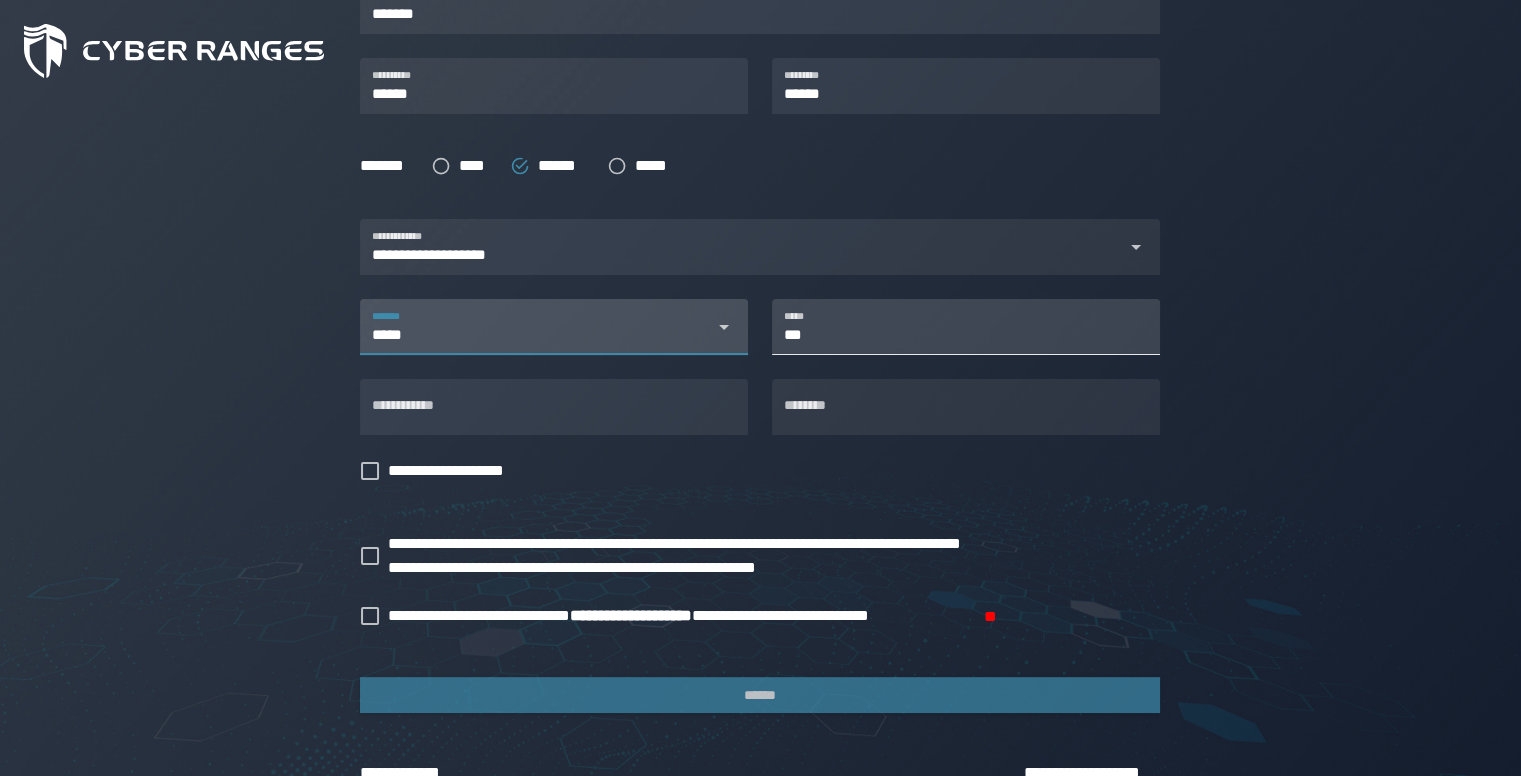 click on "***" at bounding box center (966, 327) 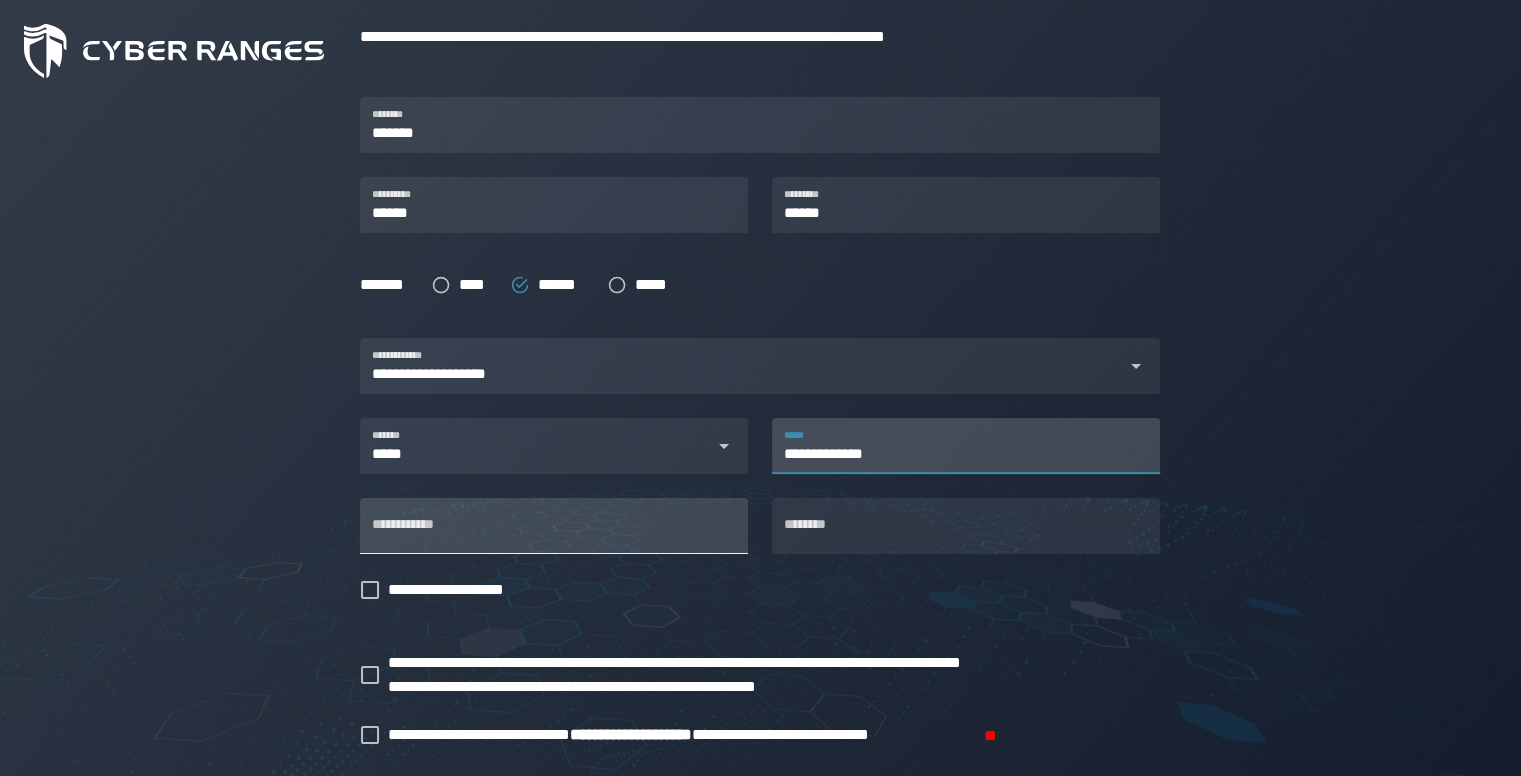 scroll, scrollTop: 360, scrollLeft: 0, axis: vertical 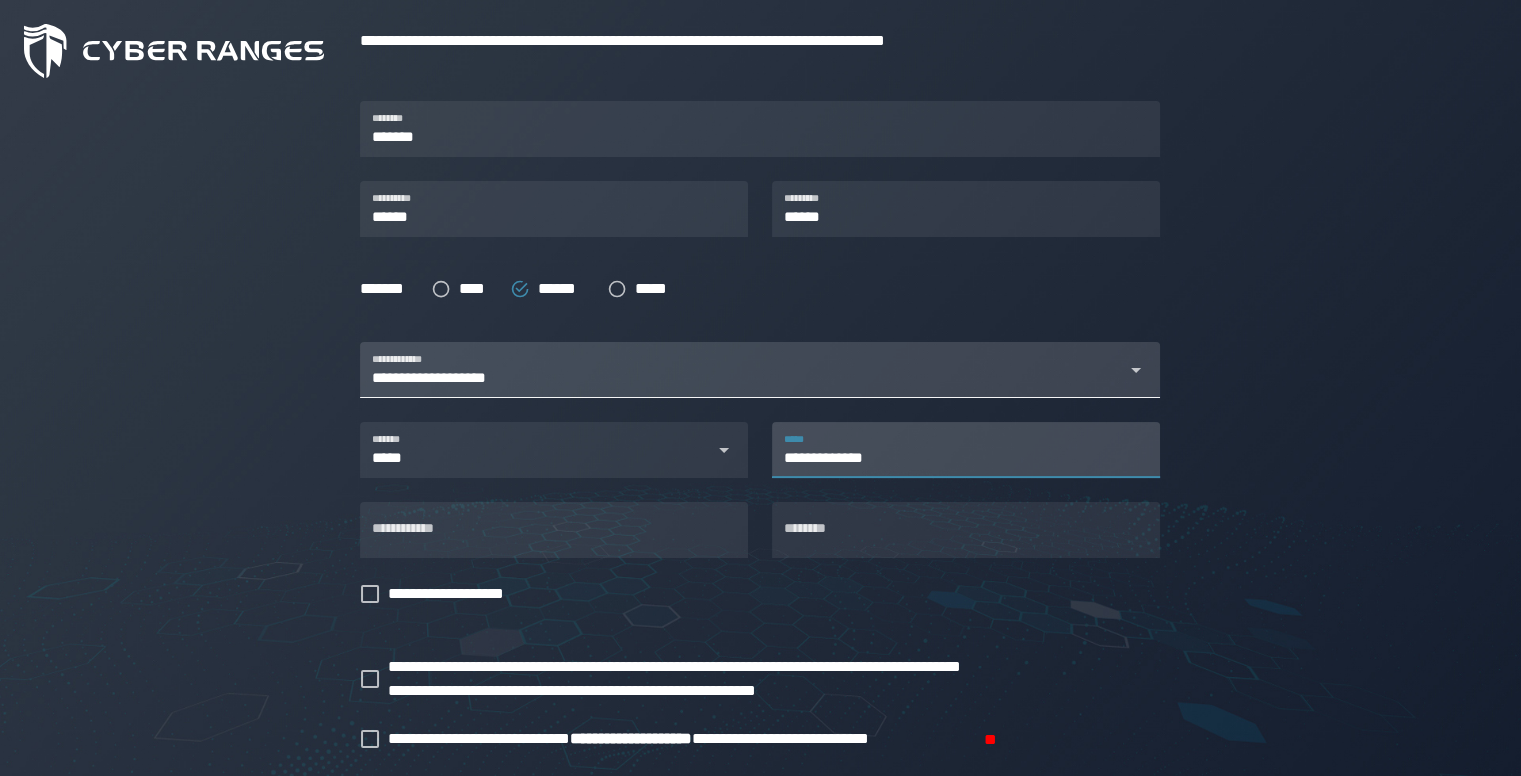 type on "**********" 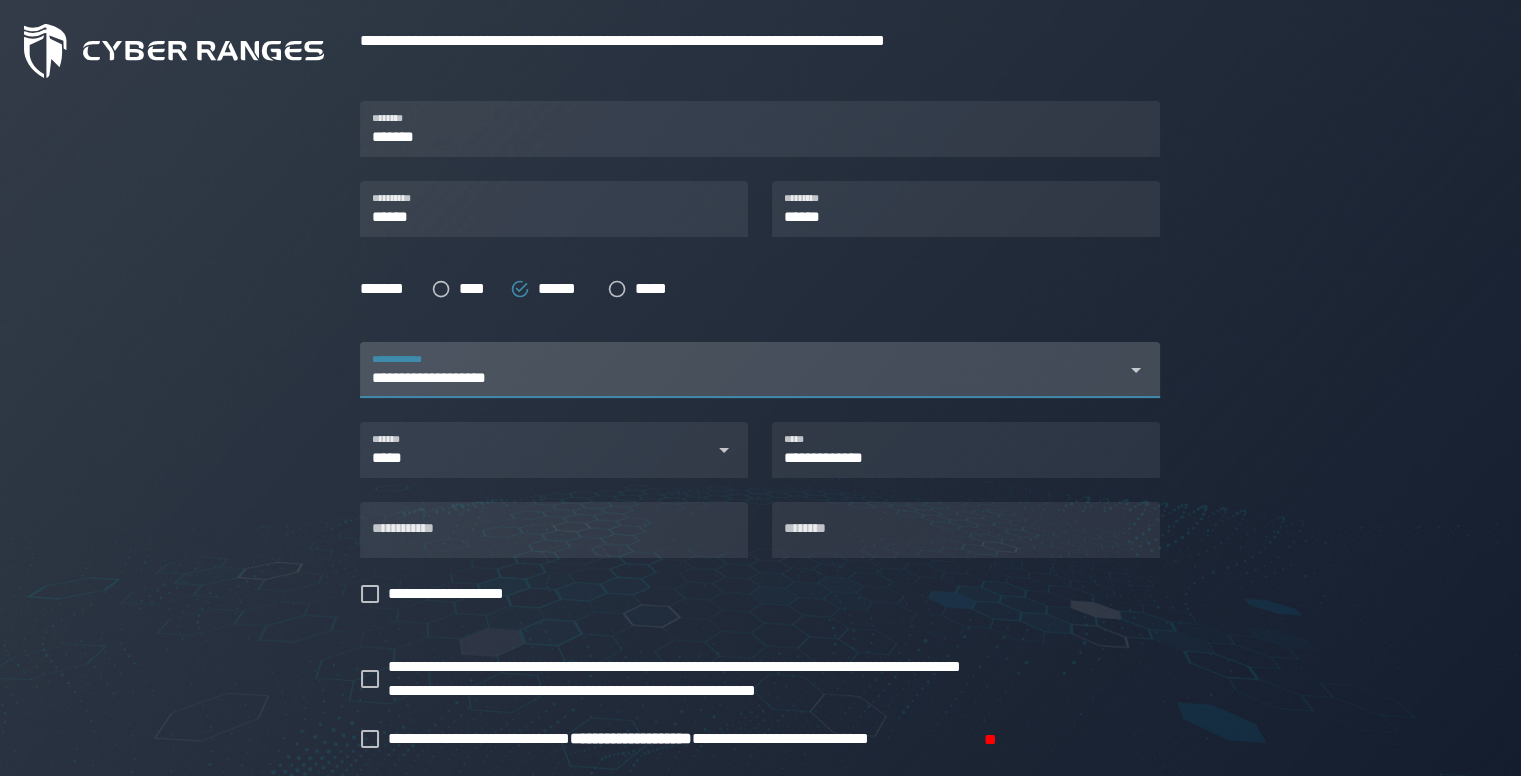click on "**********" at bounding box center (742, 370) 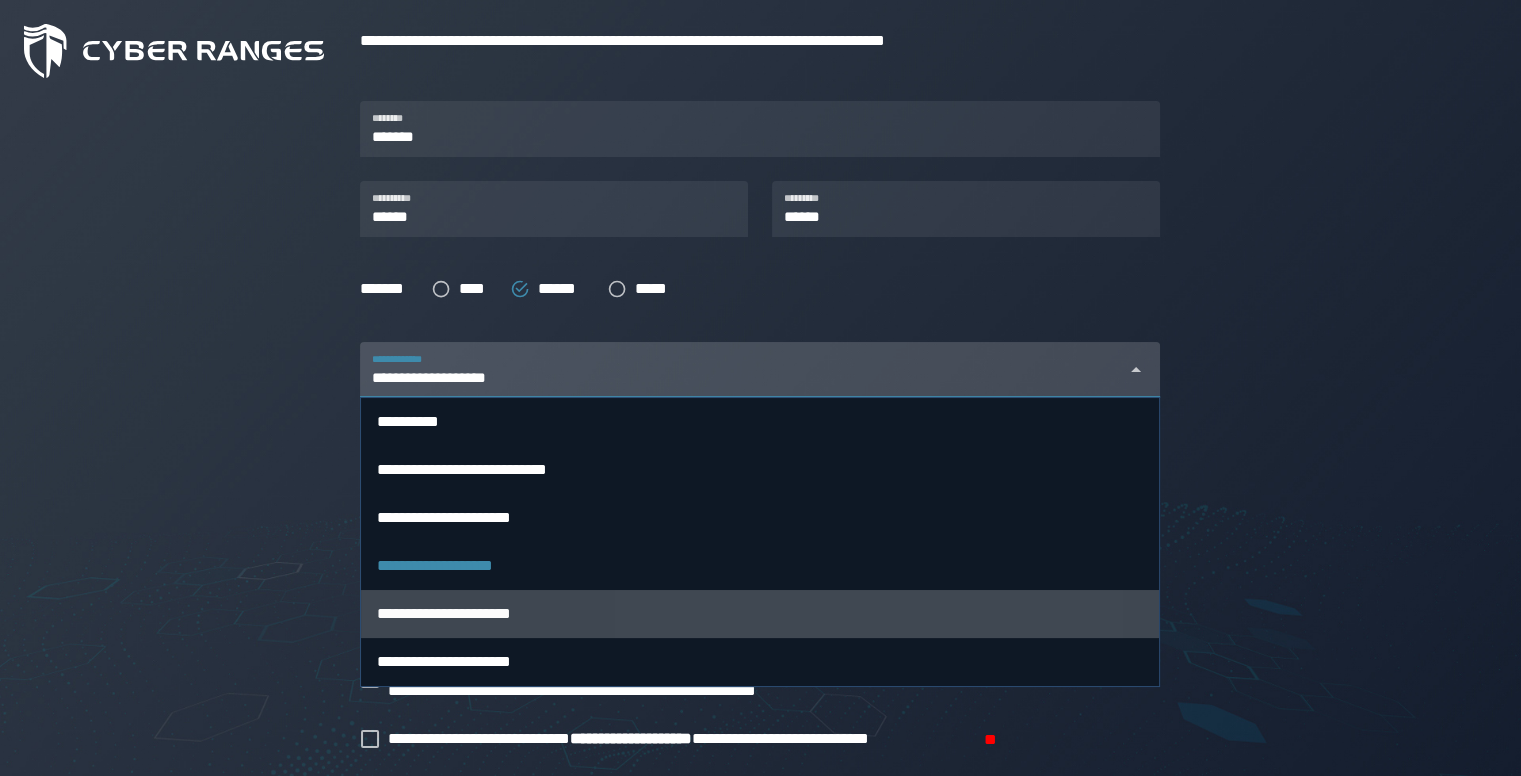 click on "**********" at bounding box center (760, 613) 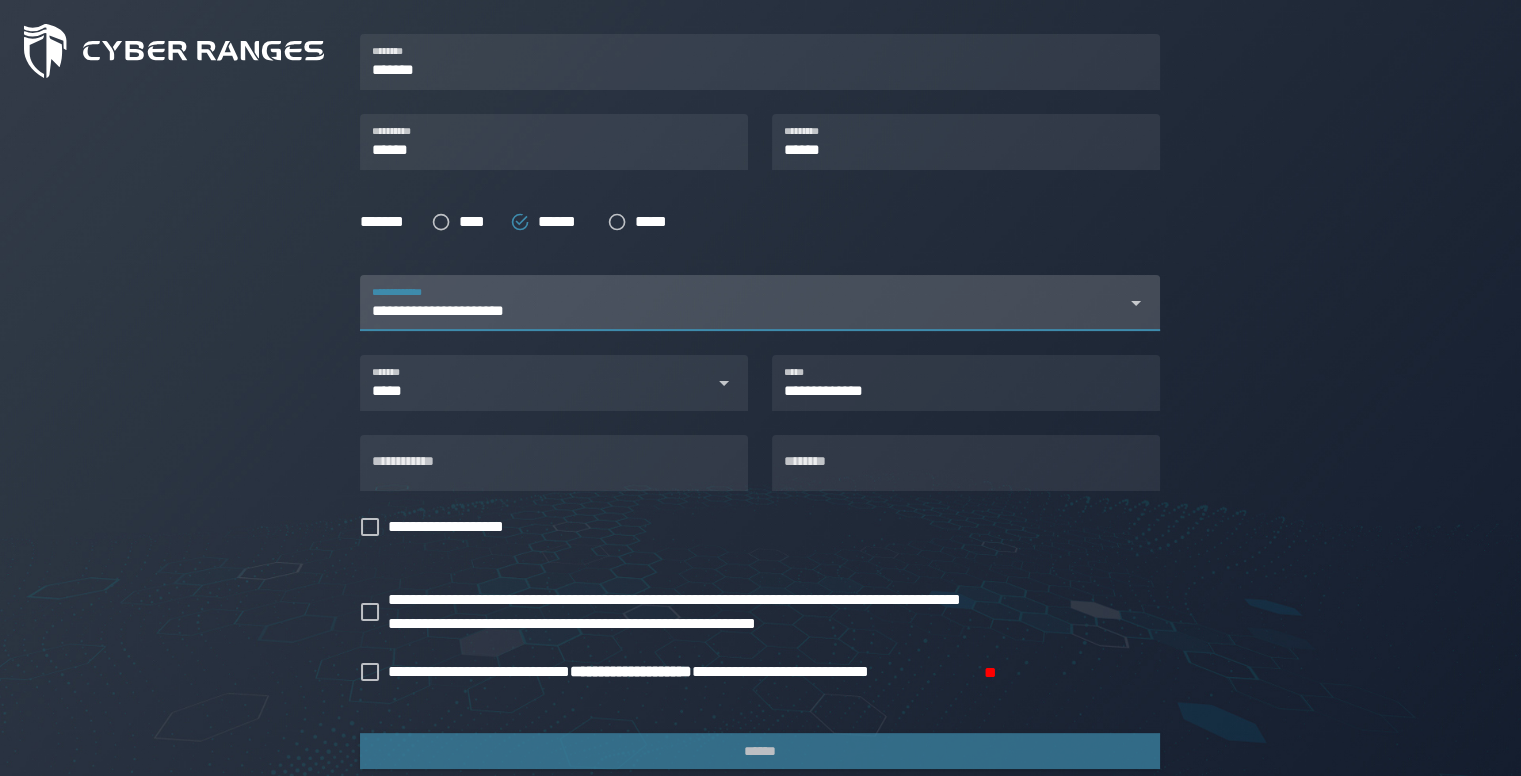 scroll, scrollTop: 431, scrollLeft: 0, axis: vertical 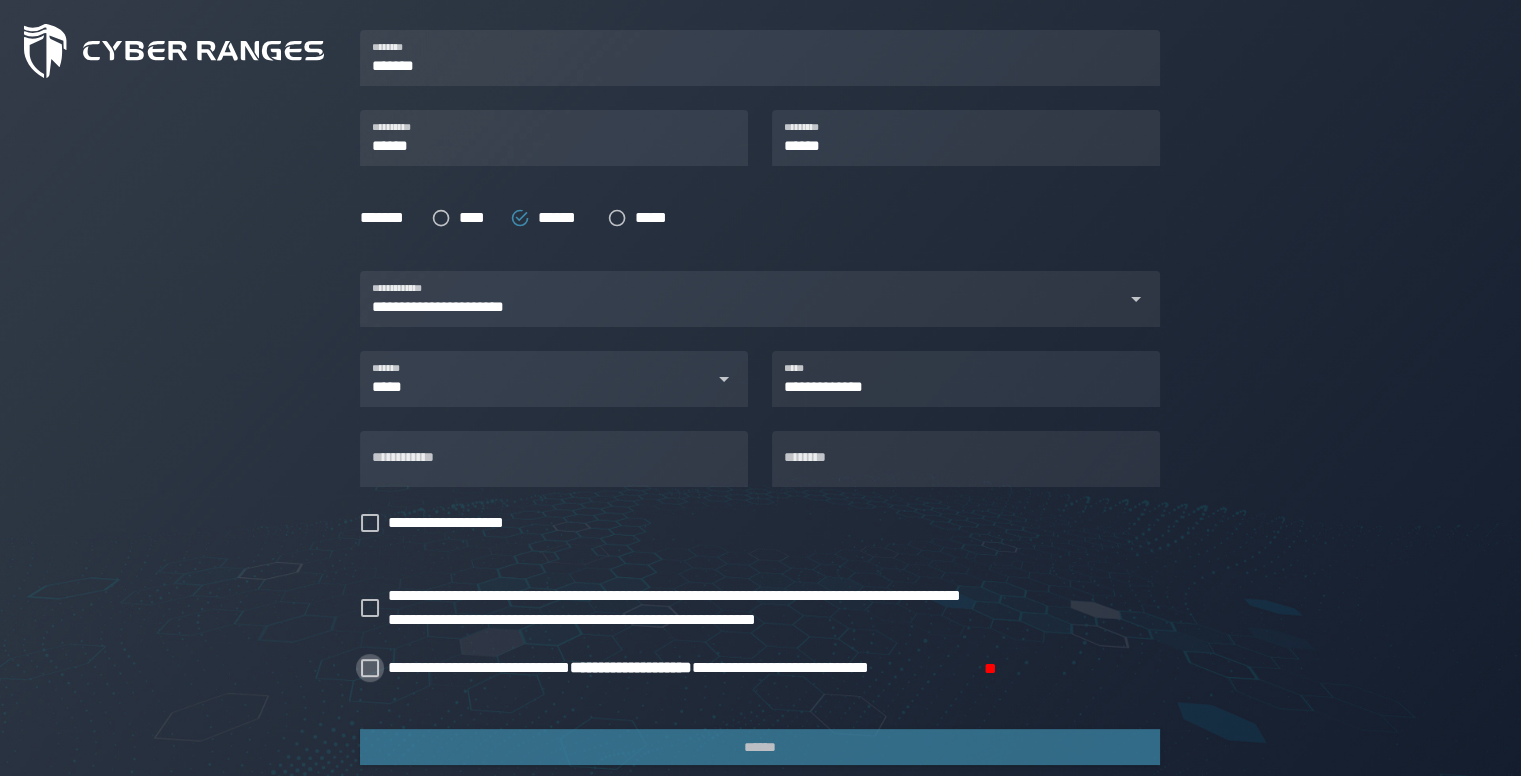 click 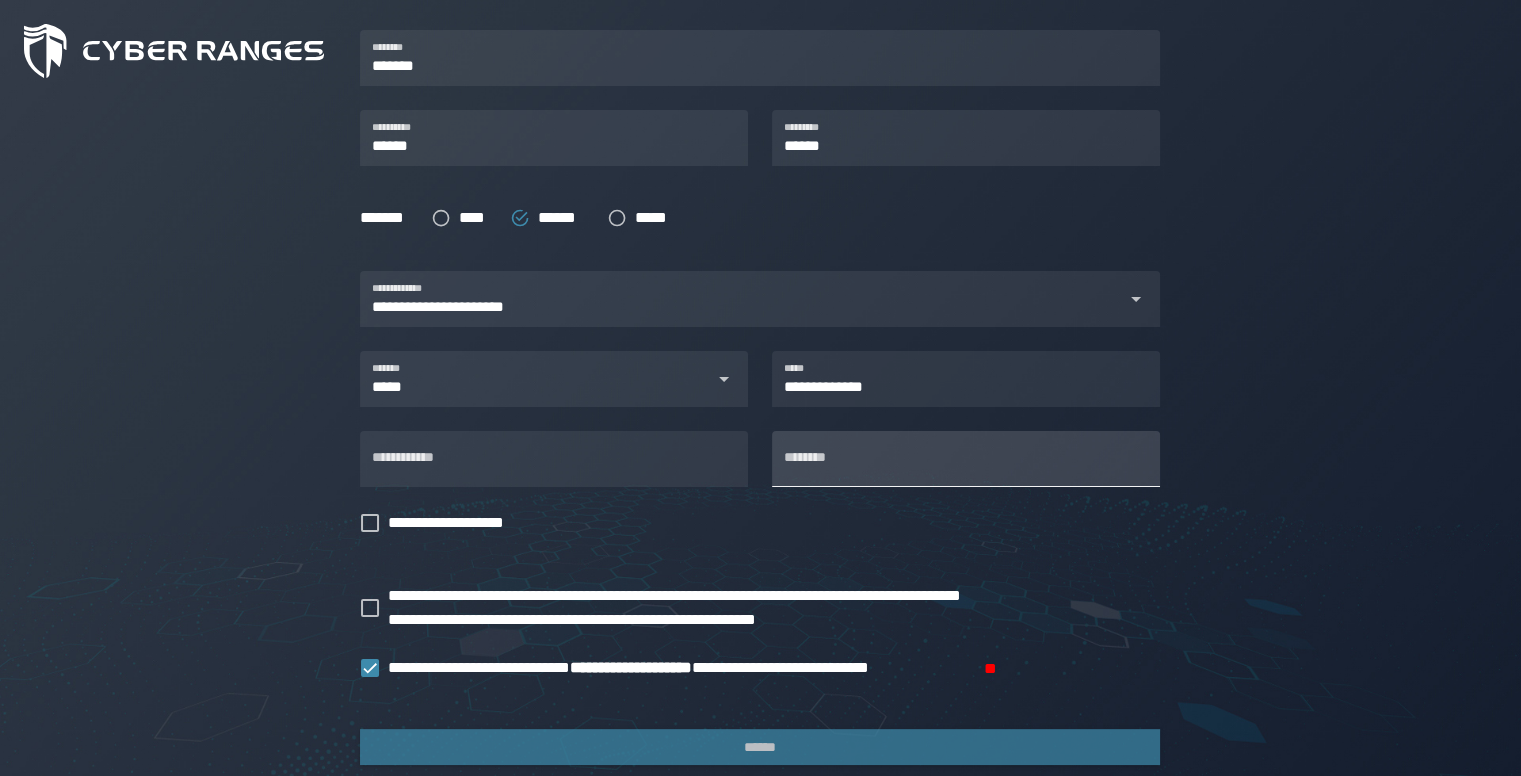 click on "********" at bounding box center [966, 459] 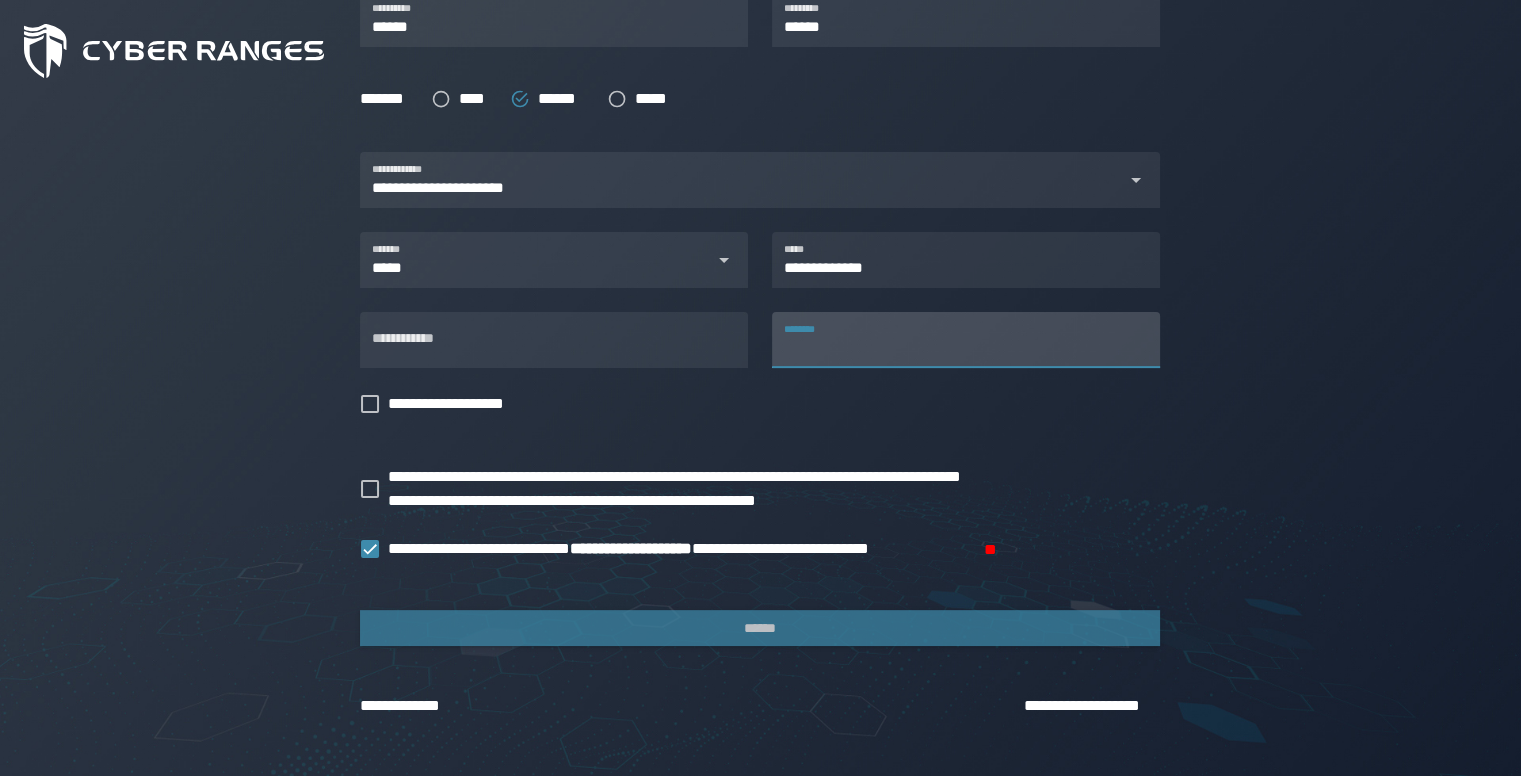 scroll, scrollTop: 556, scrollLeft: 0, axis: vertical 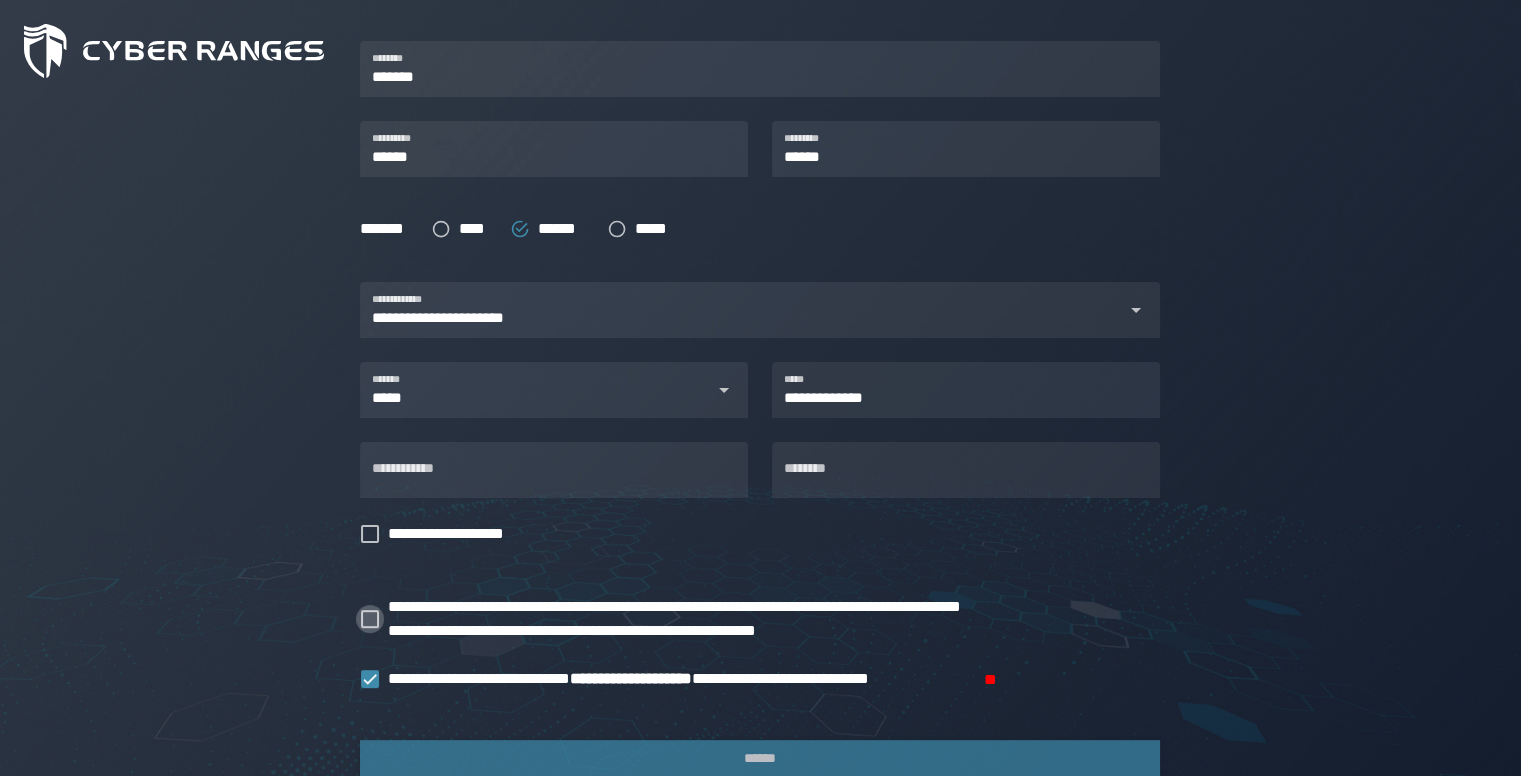click at bounding box center (370, 619) 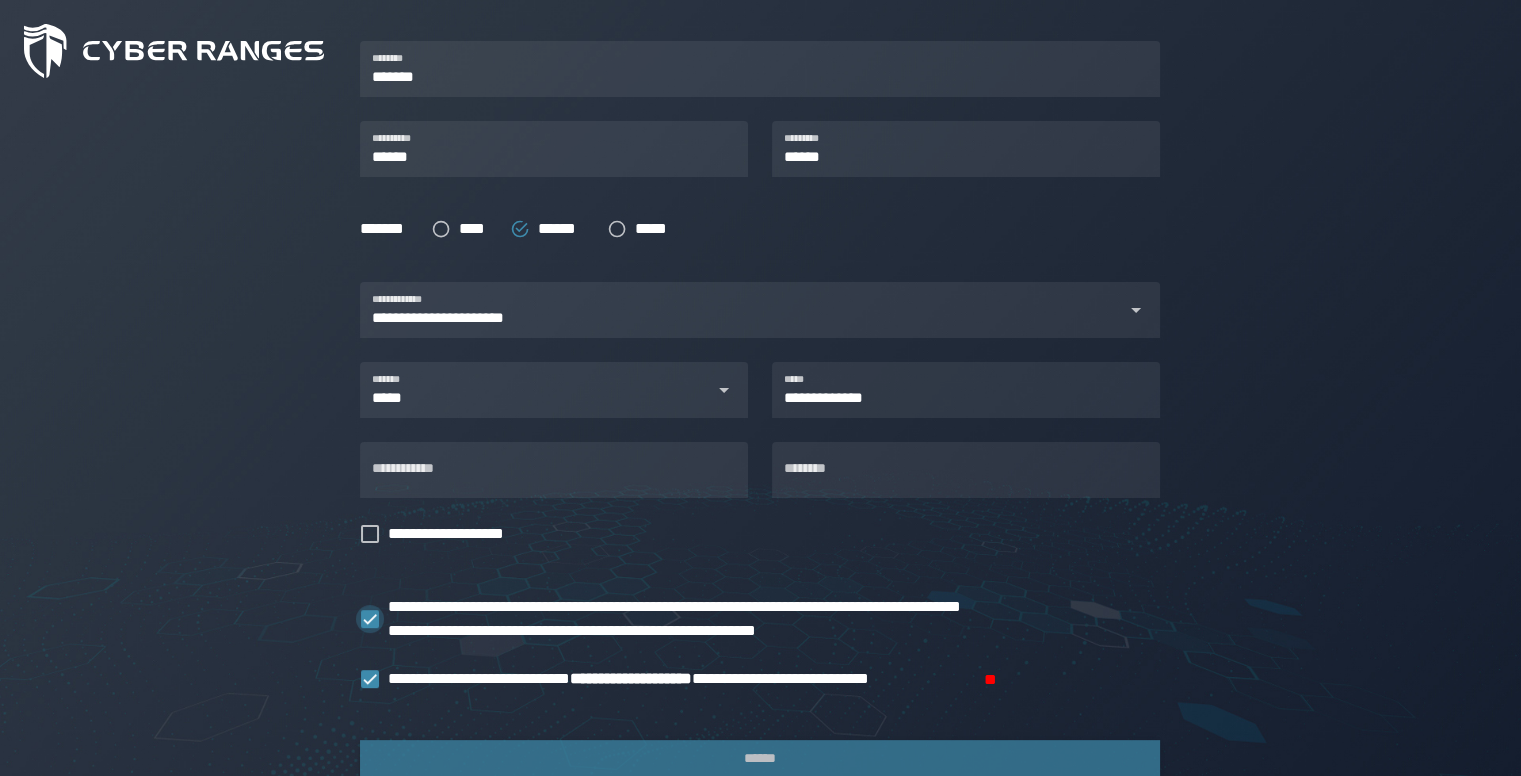 scroll, scrollTop: 556, scrollLeft: 0, axis: vertical 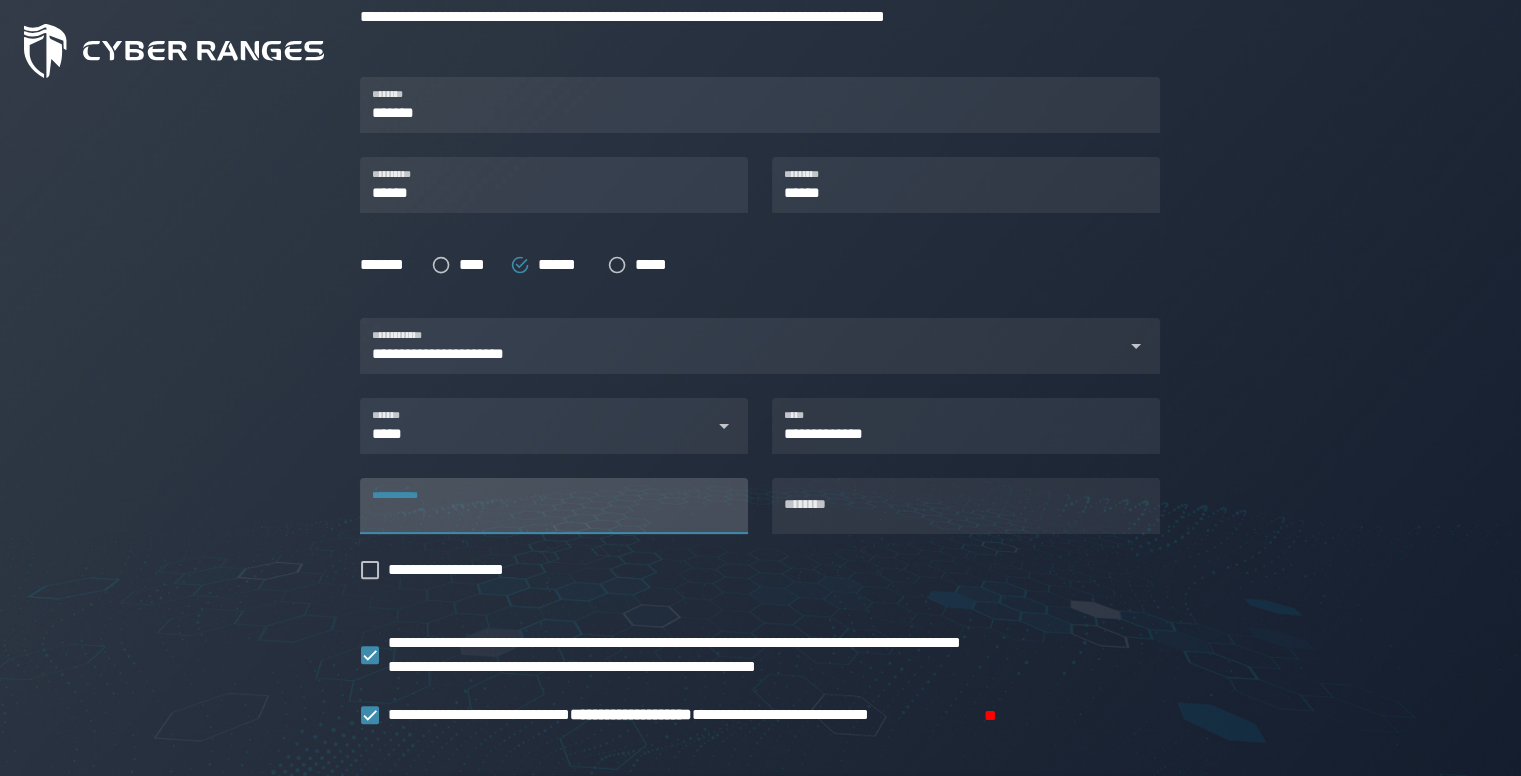 click on "**********" at bounding box center (554, 506) 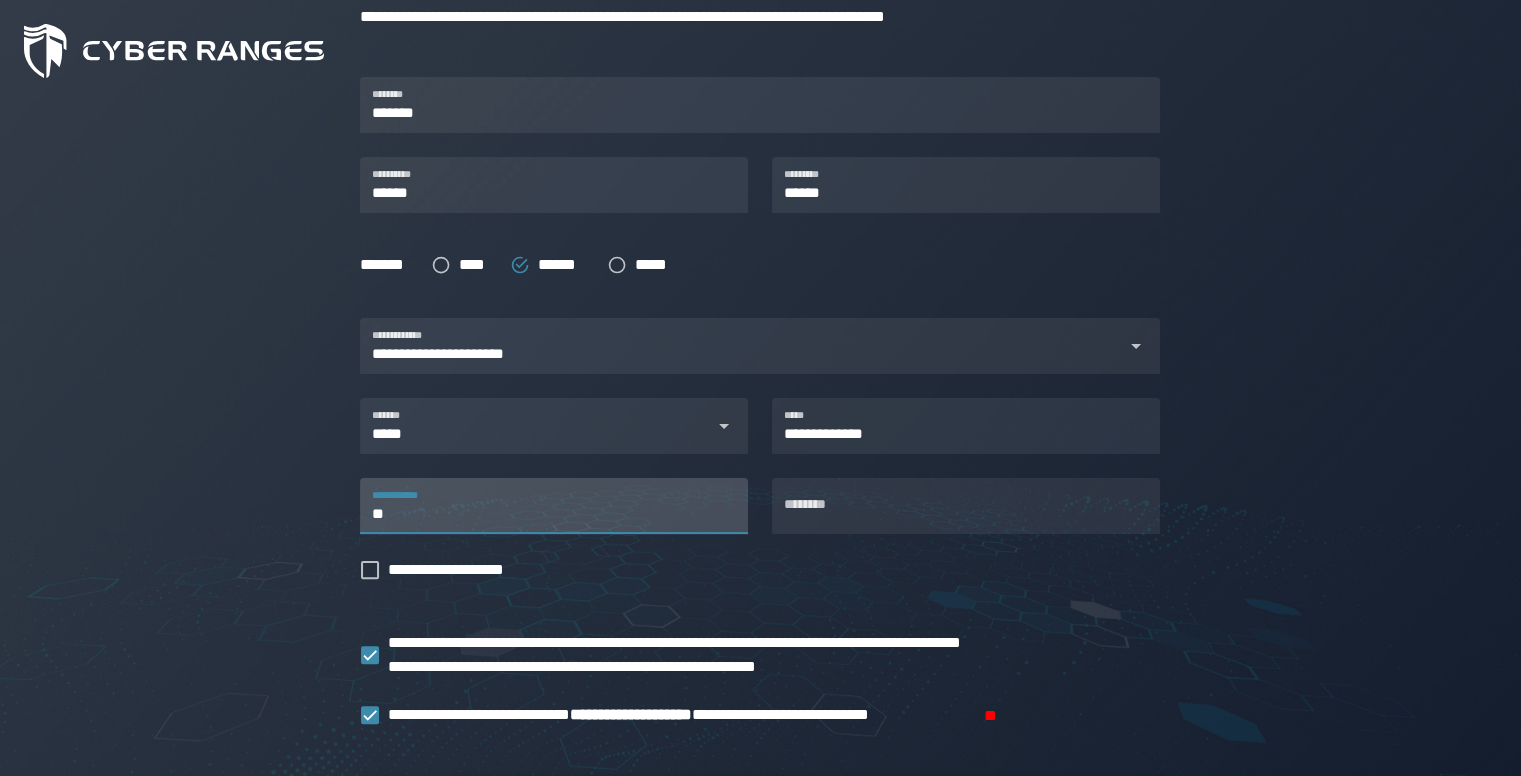 type on "*" 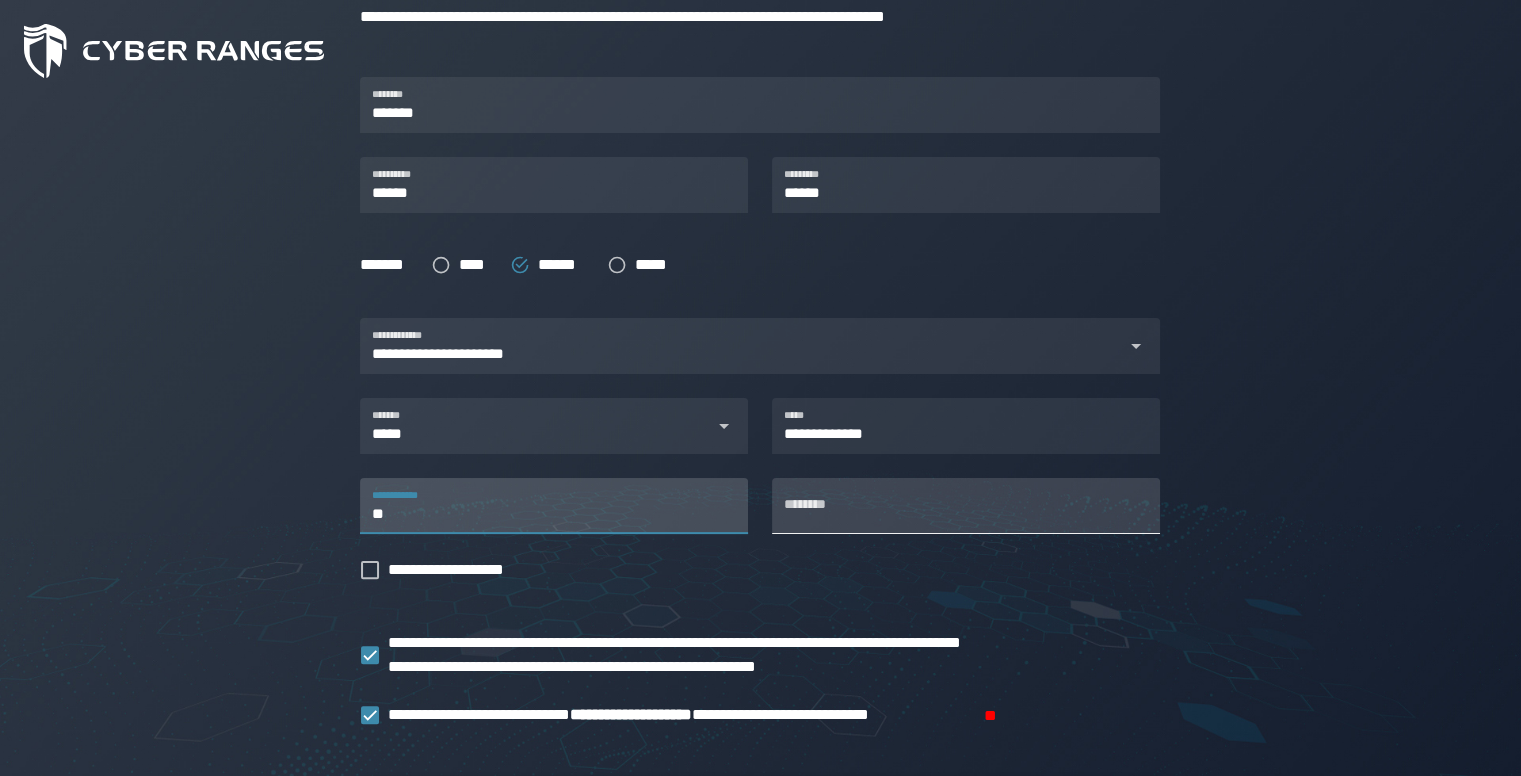 type on "**" 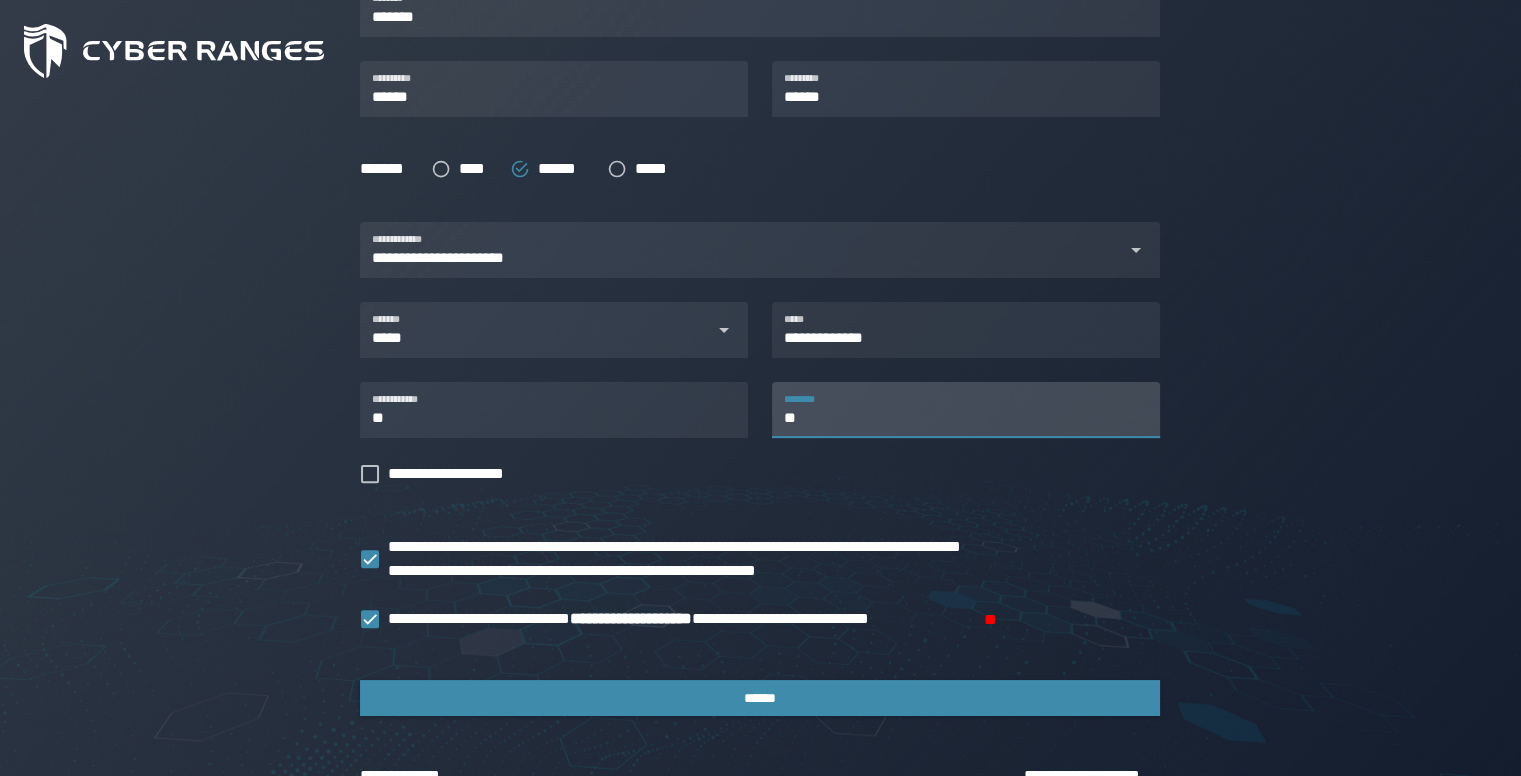 type on "**" 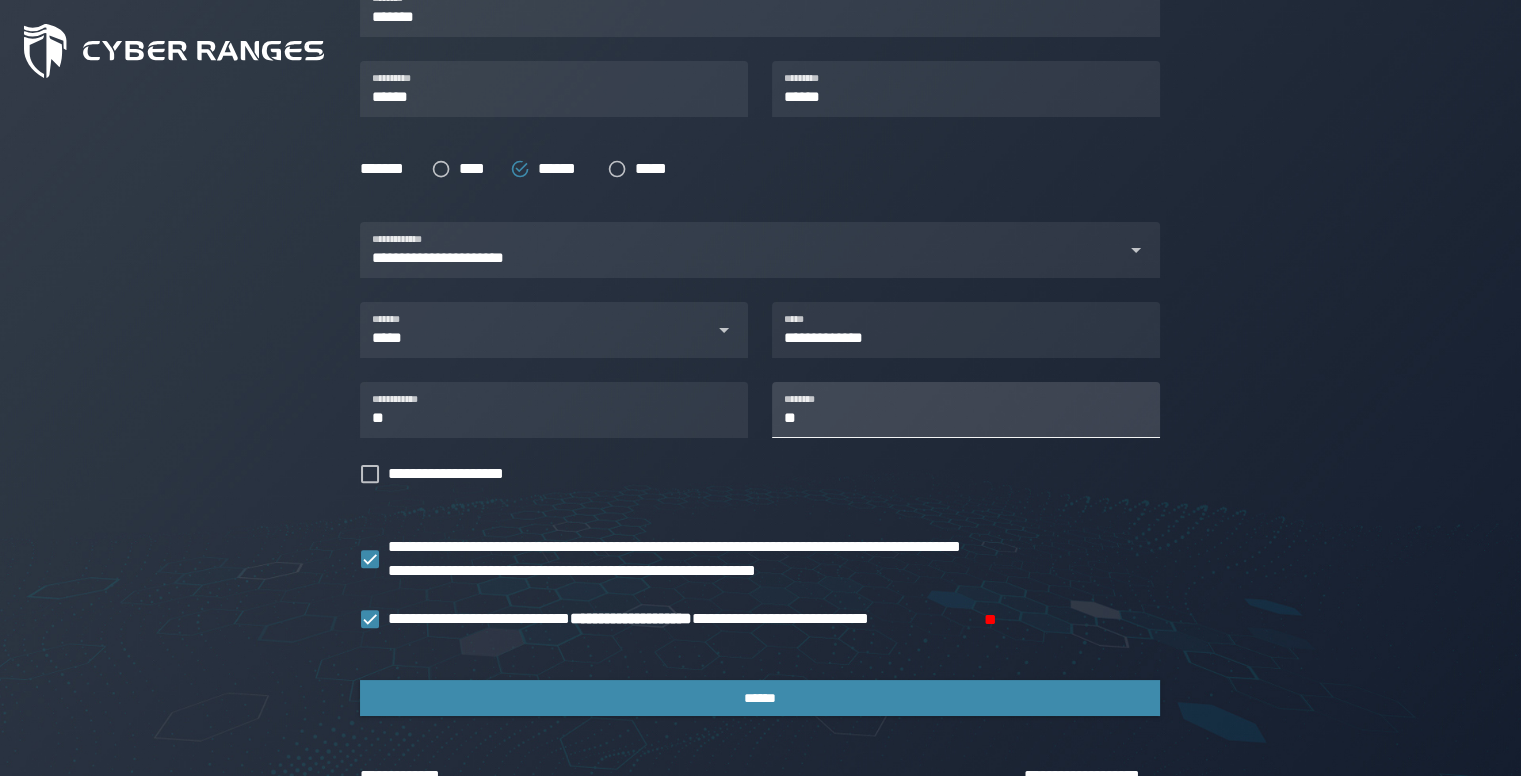 click on "**********" 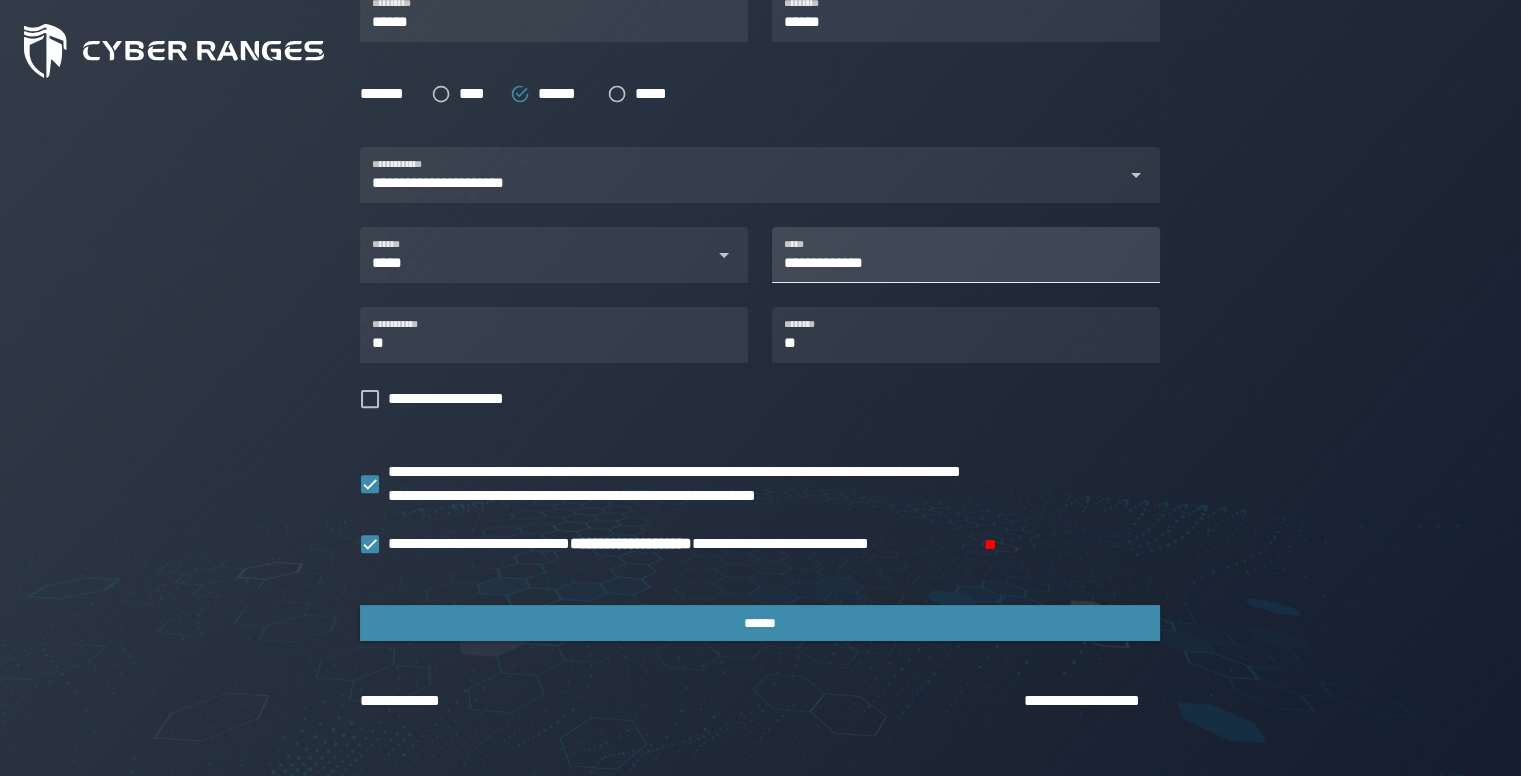 scroll, scrollTop: 556, scrollLeft: 0, axis: vertical 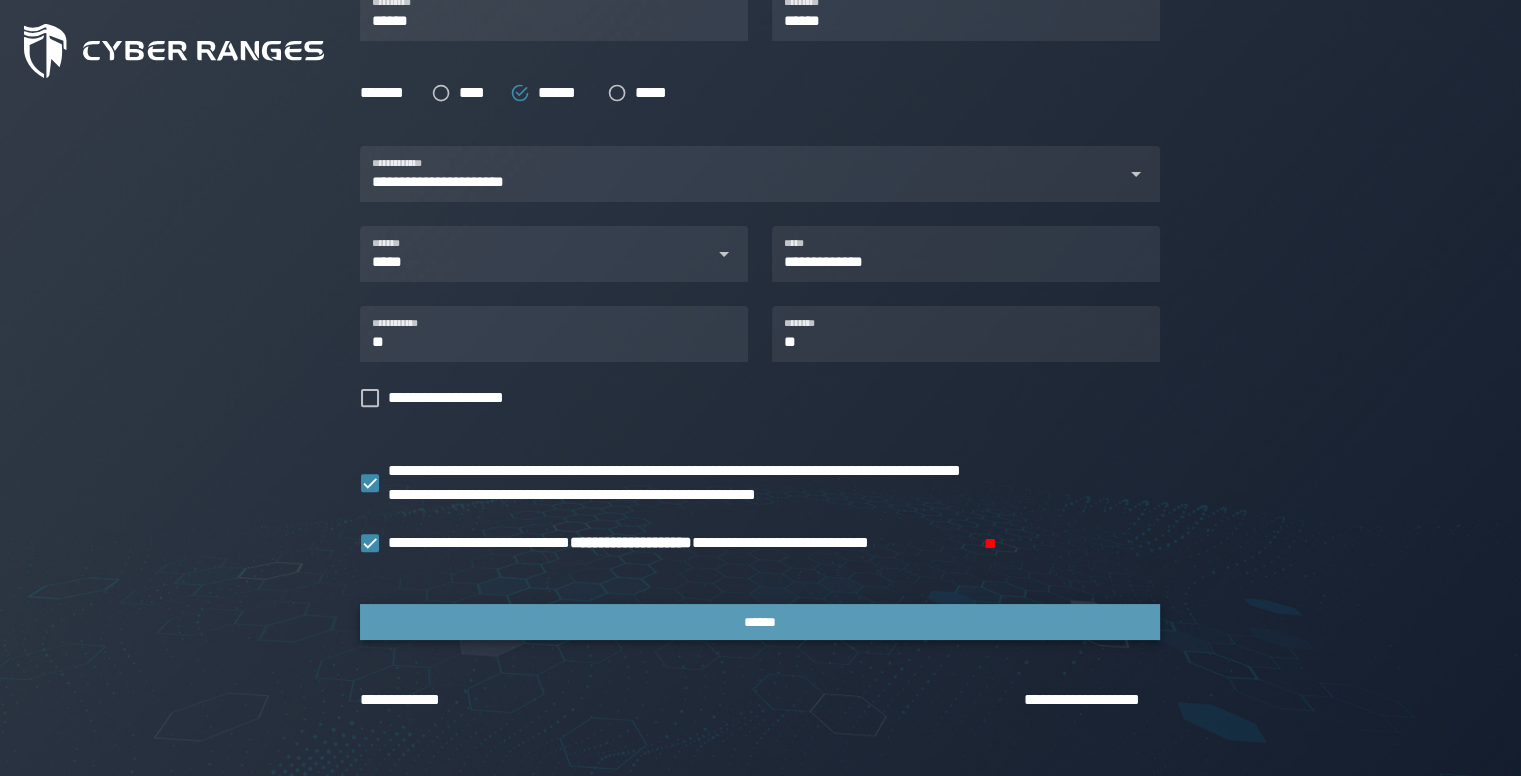 click on "******" at bounding box center (760, 622) 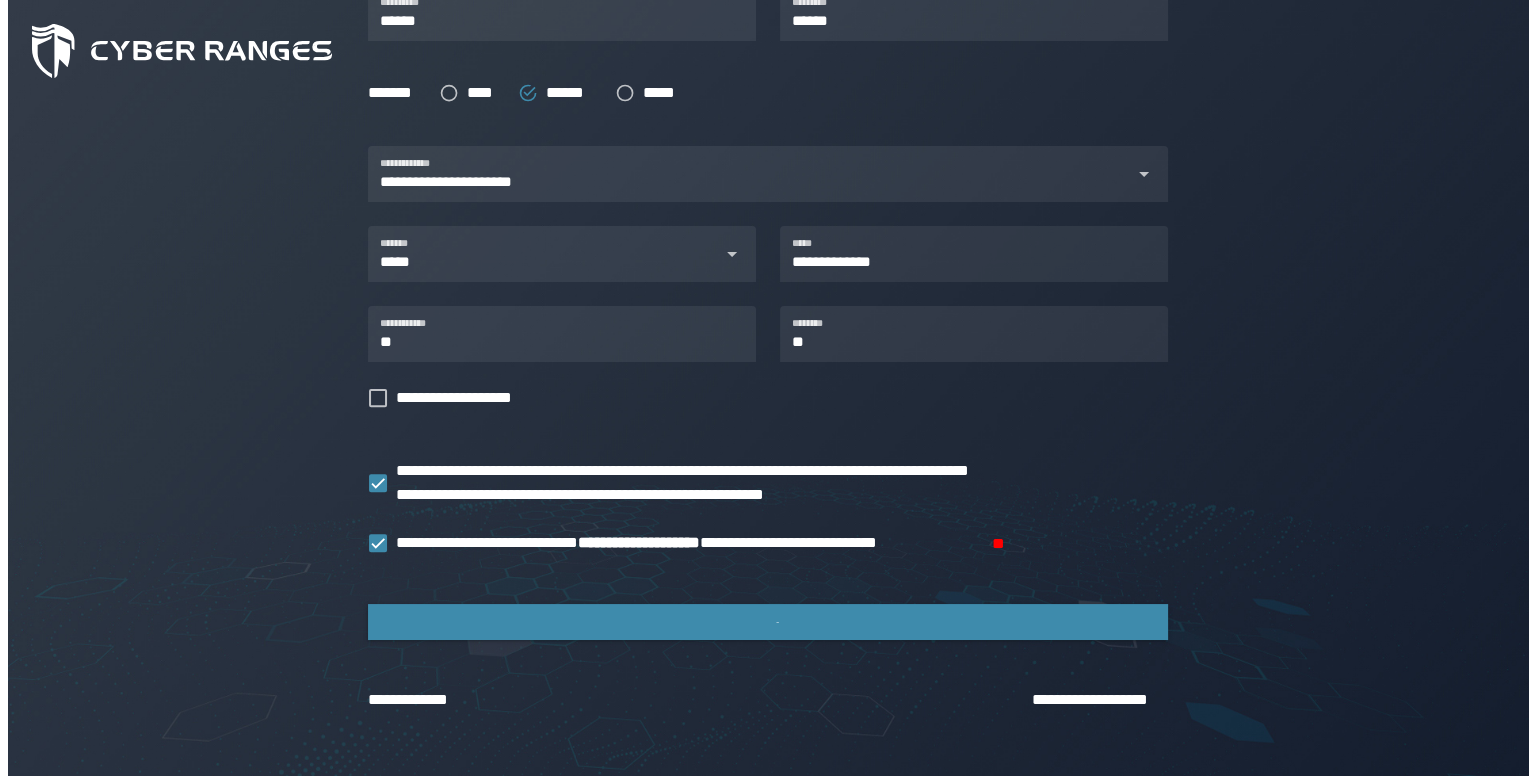 scroll, scrollTop: 0, scrollLeft: 0, axis: both 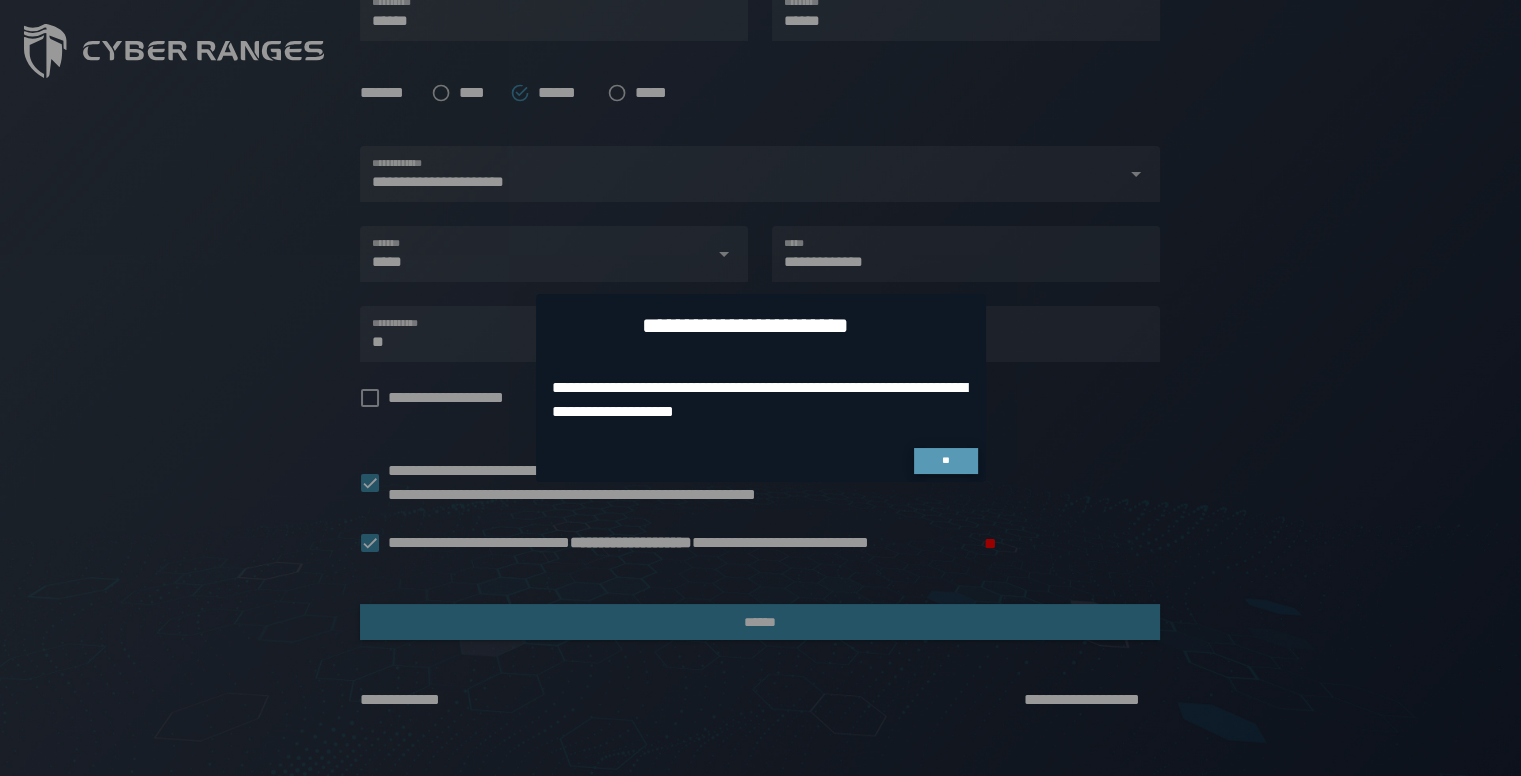 click on "**" at bounding box center (946, 461) 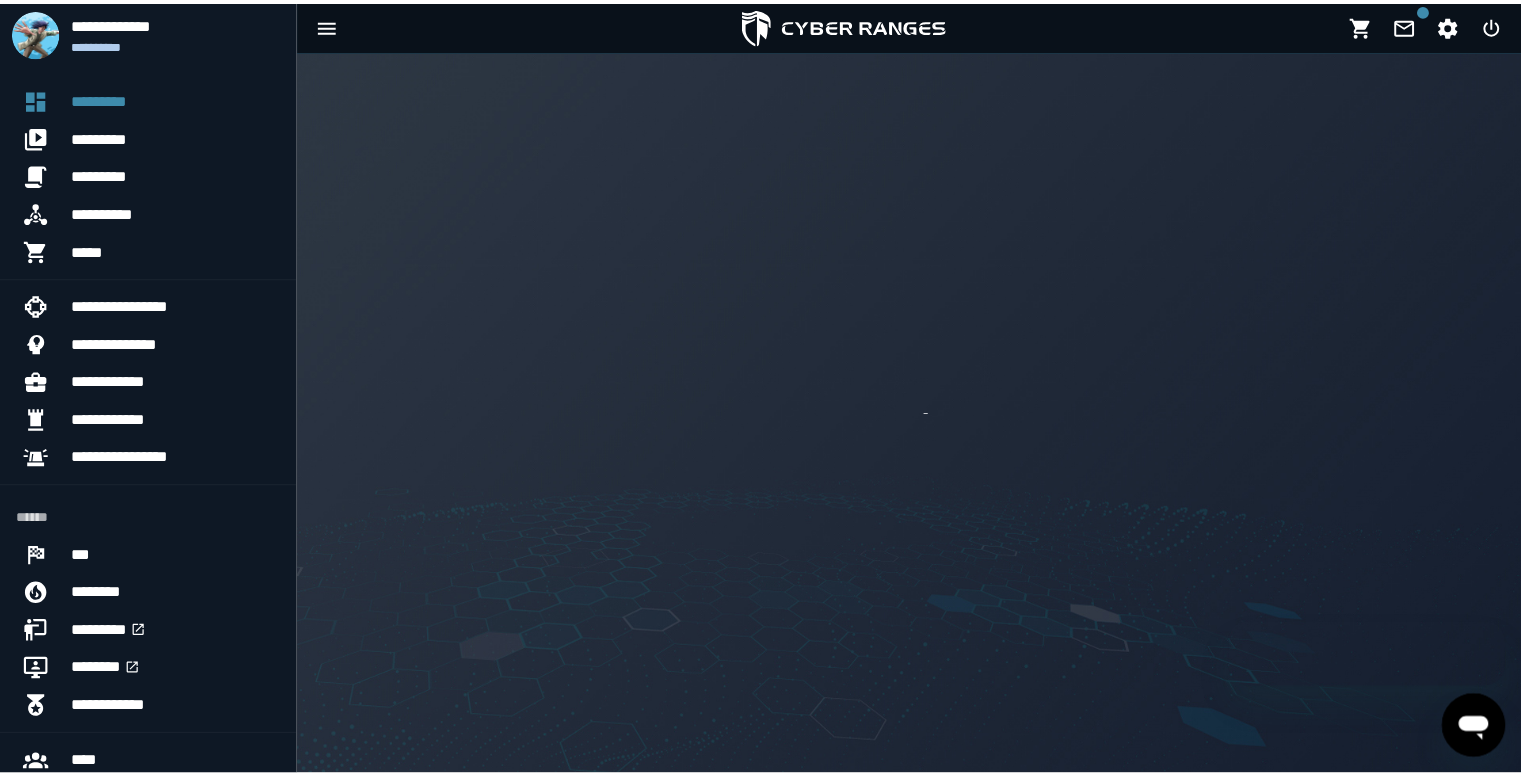 scroll, scrollTop: 0, scrollLeft: 0, axis: both 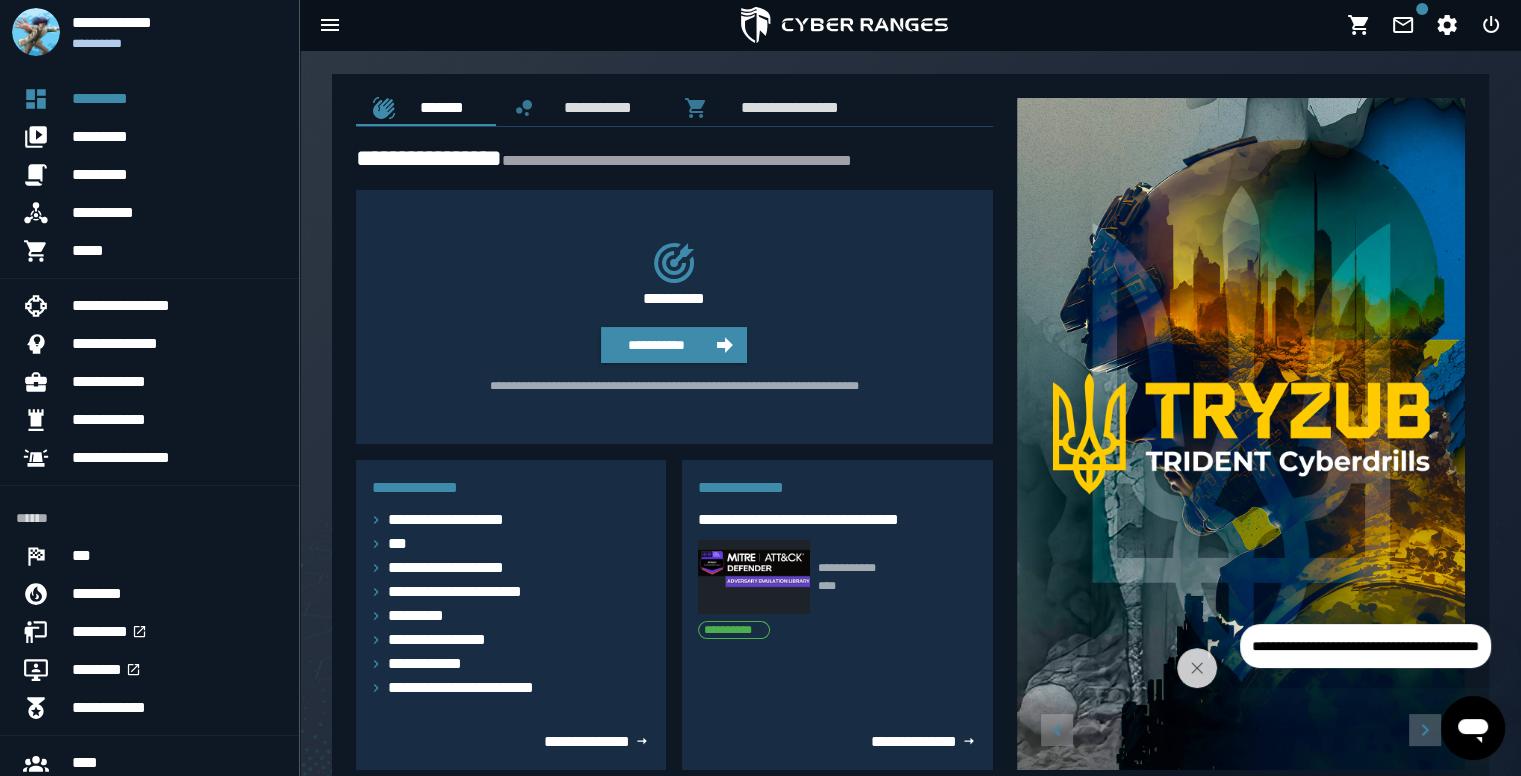 click at bounding box center [1241, 434] 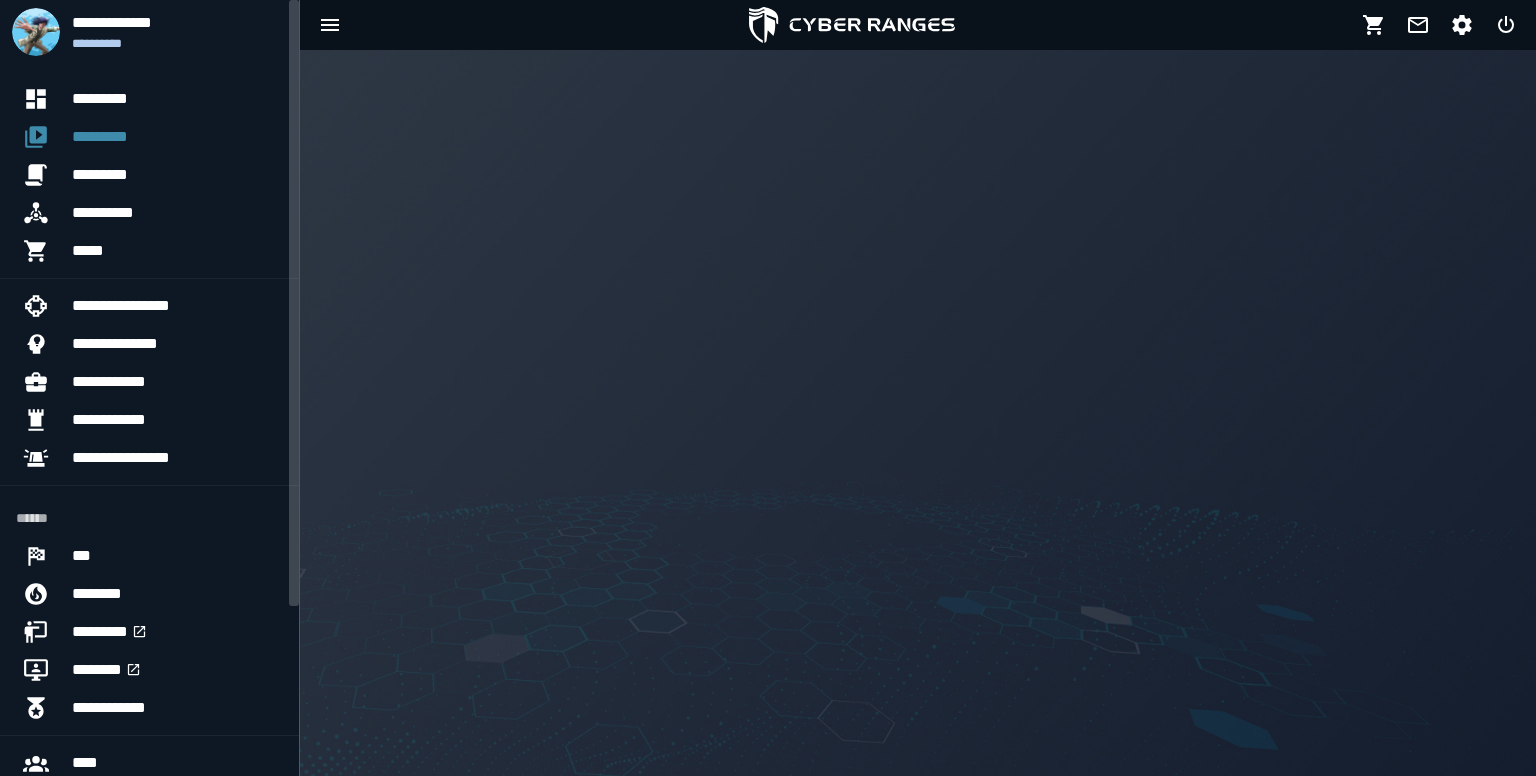 scroll, scrollTop: 0, scrollLeft: 0, axis: both 